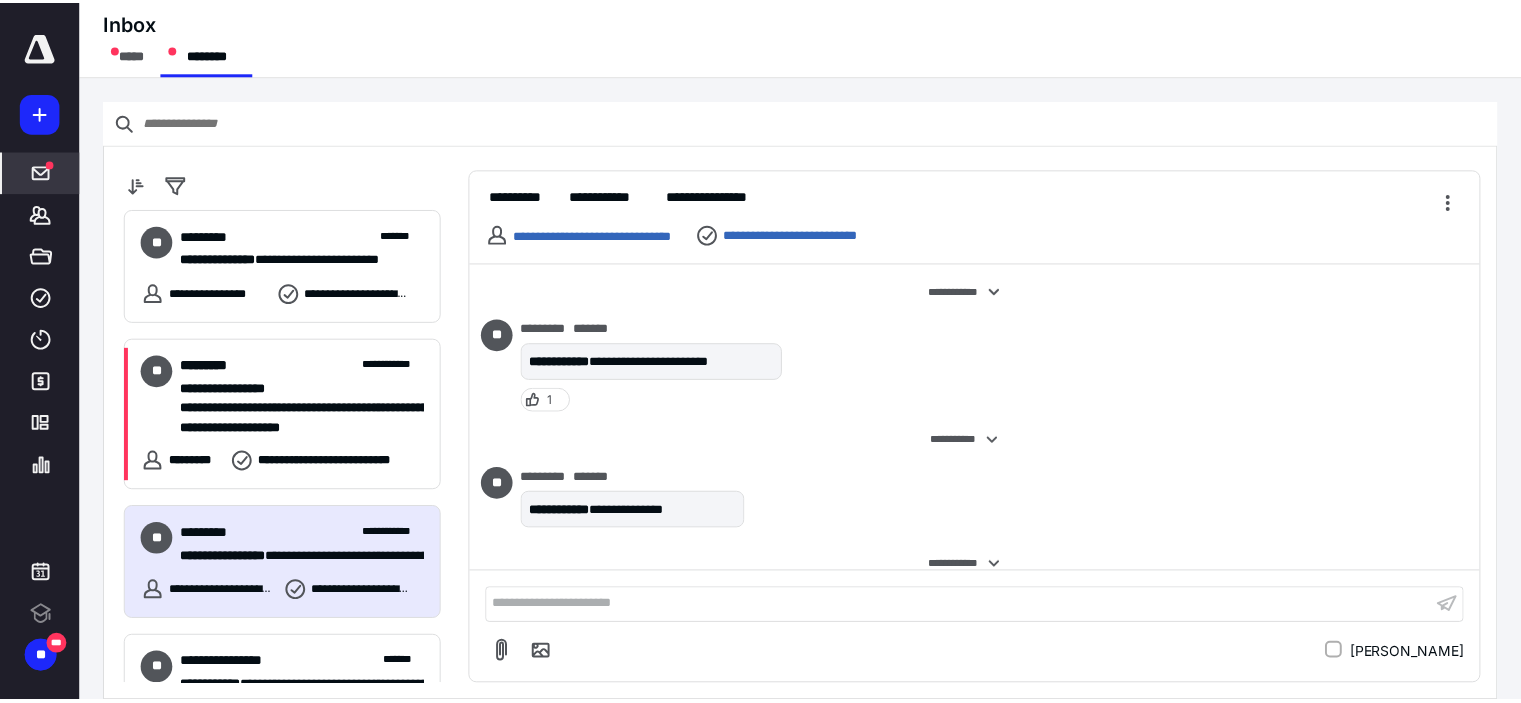 scroll, scrollTop: 0, scrollLeft: 0, axis: both 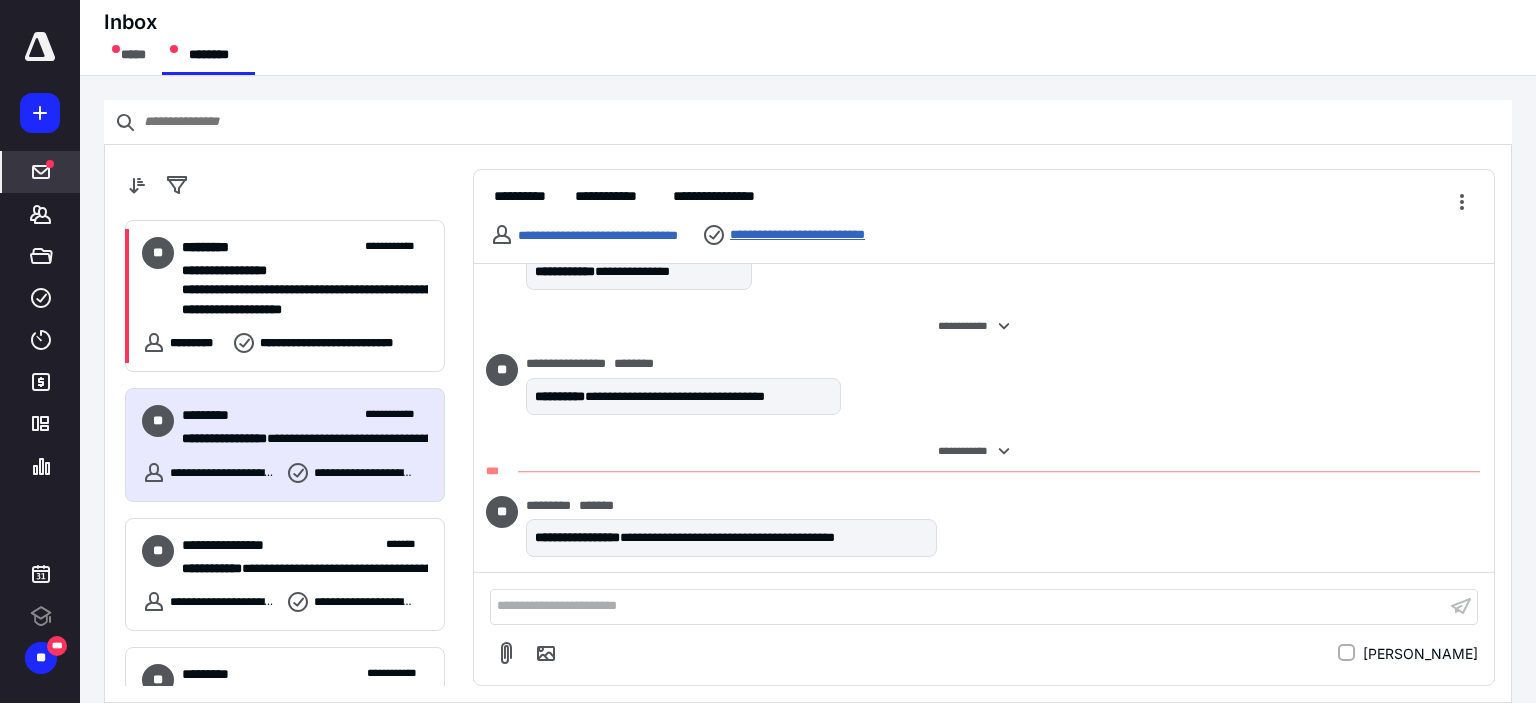 click on "**********" at bounding box center [817, 235] 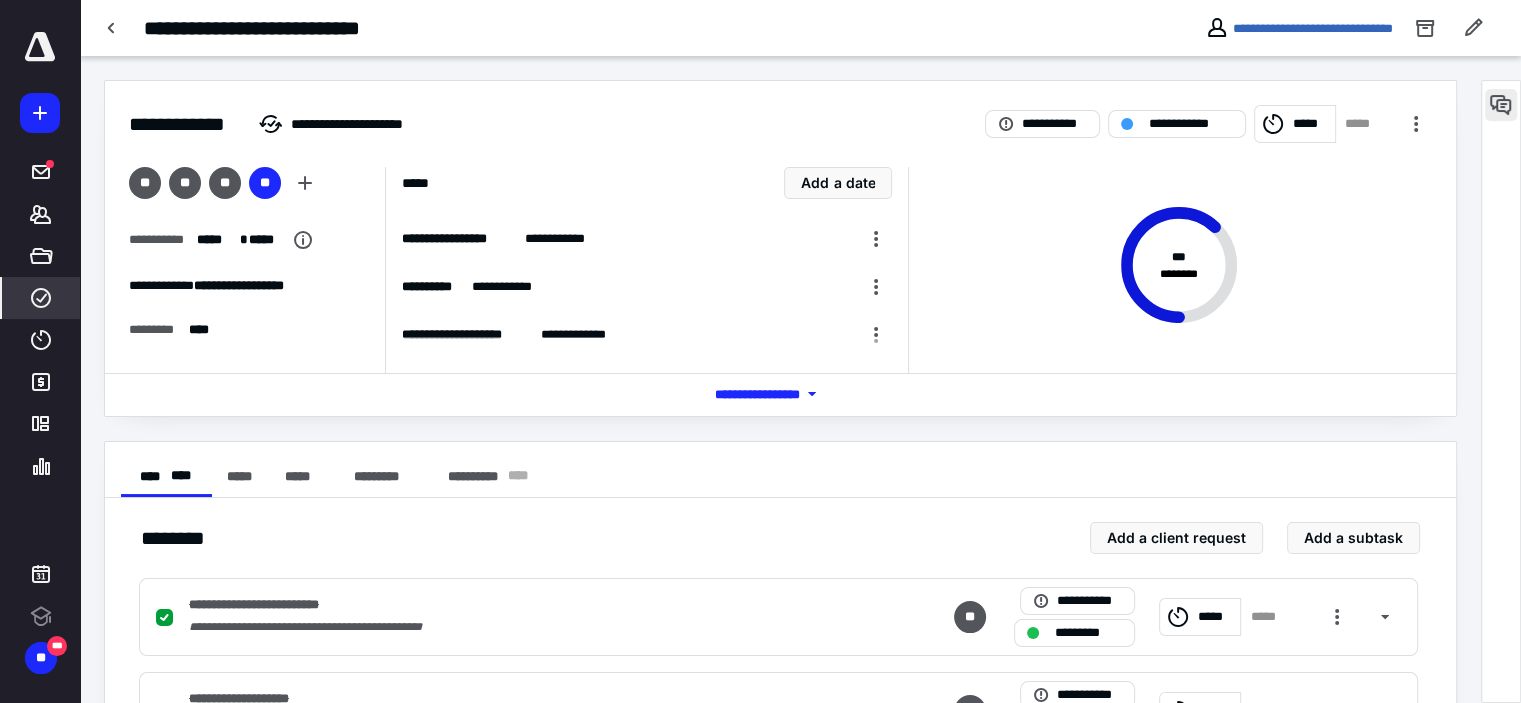 click at bounding box center (1501, 105) 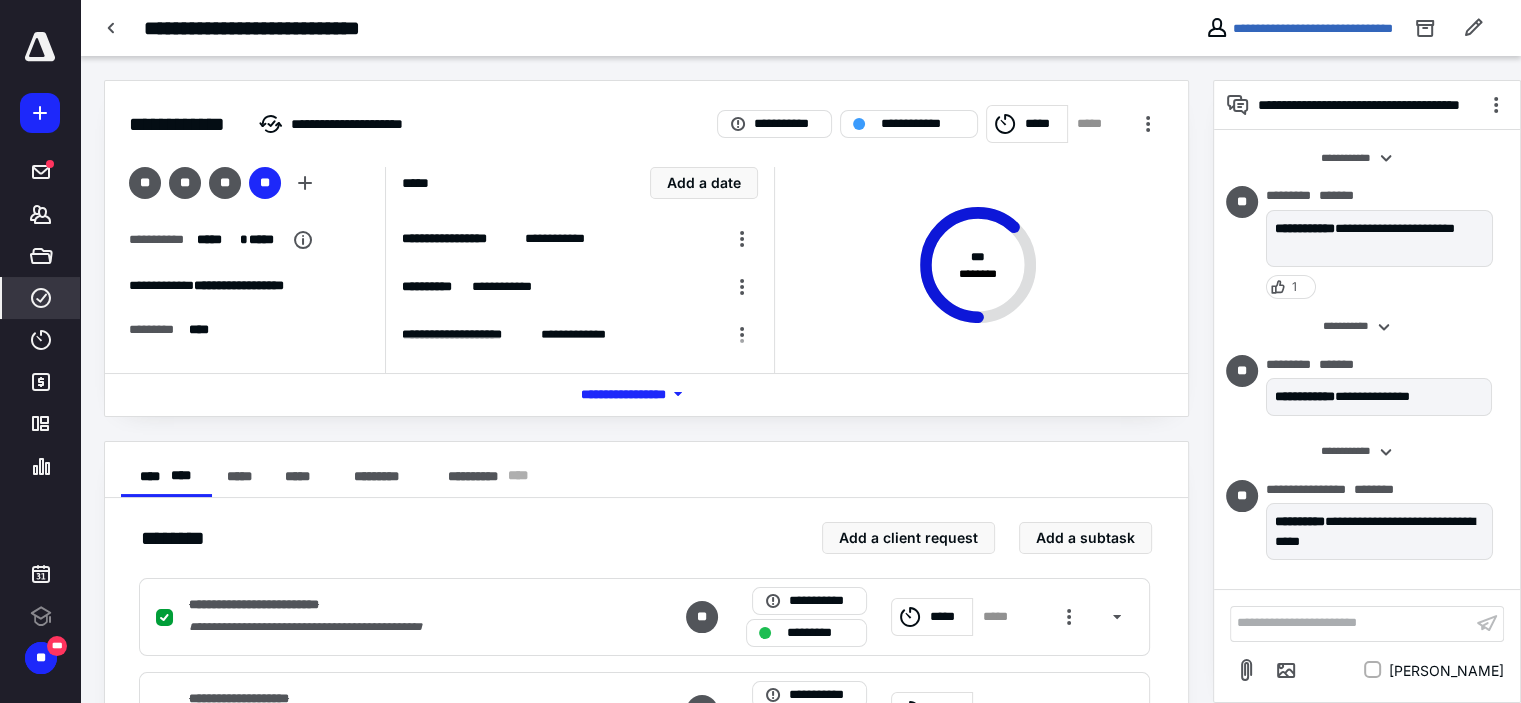 scroll, scrollTop: 132, scrollLeft: 0, axis: vertical 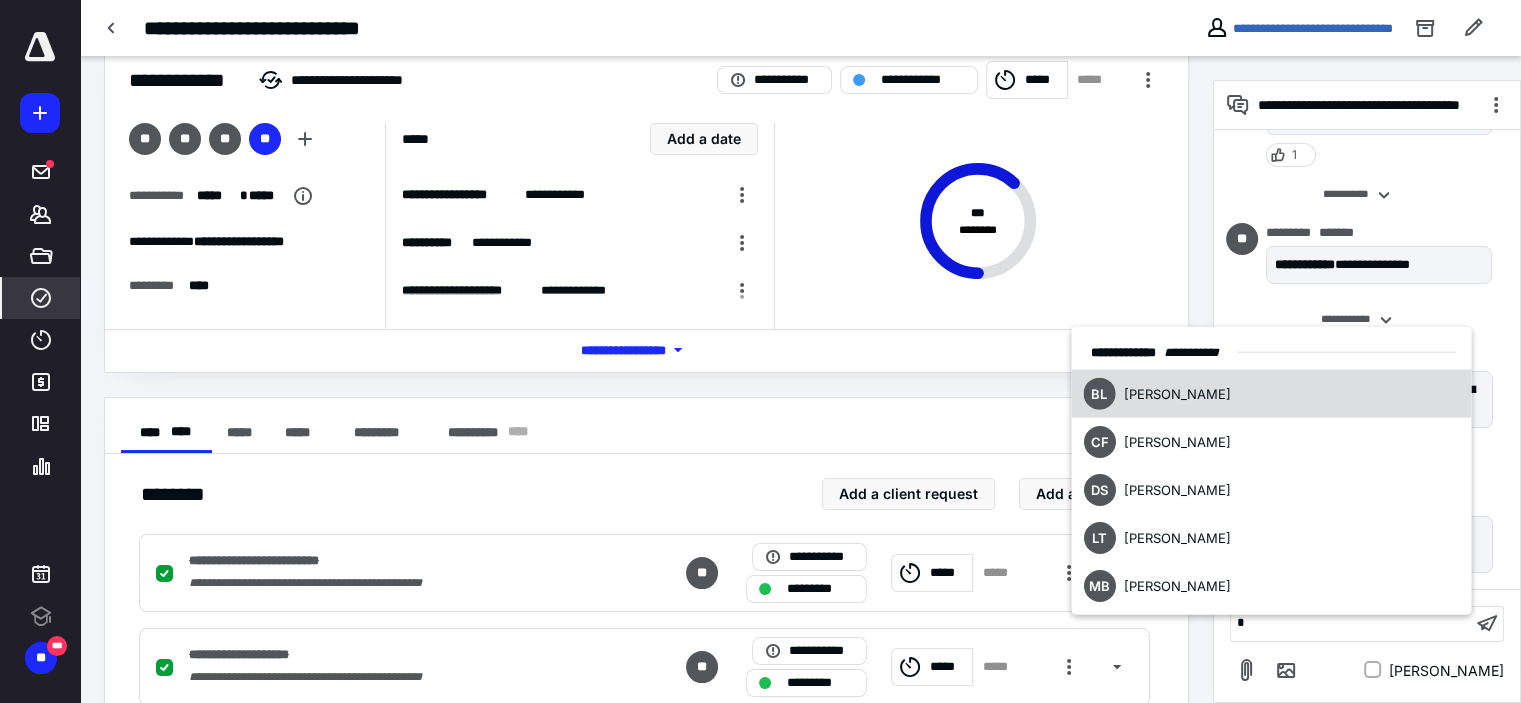 type 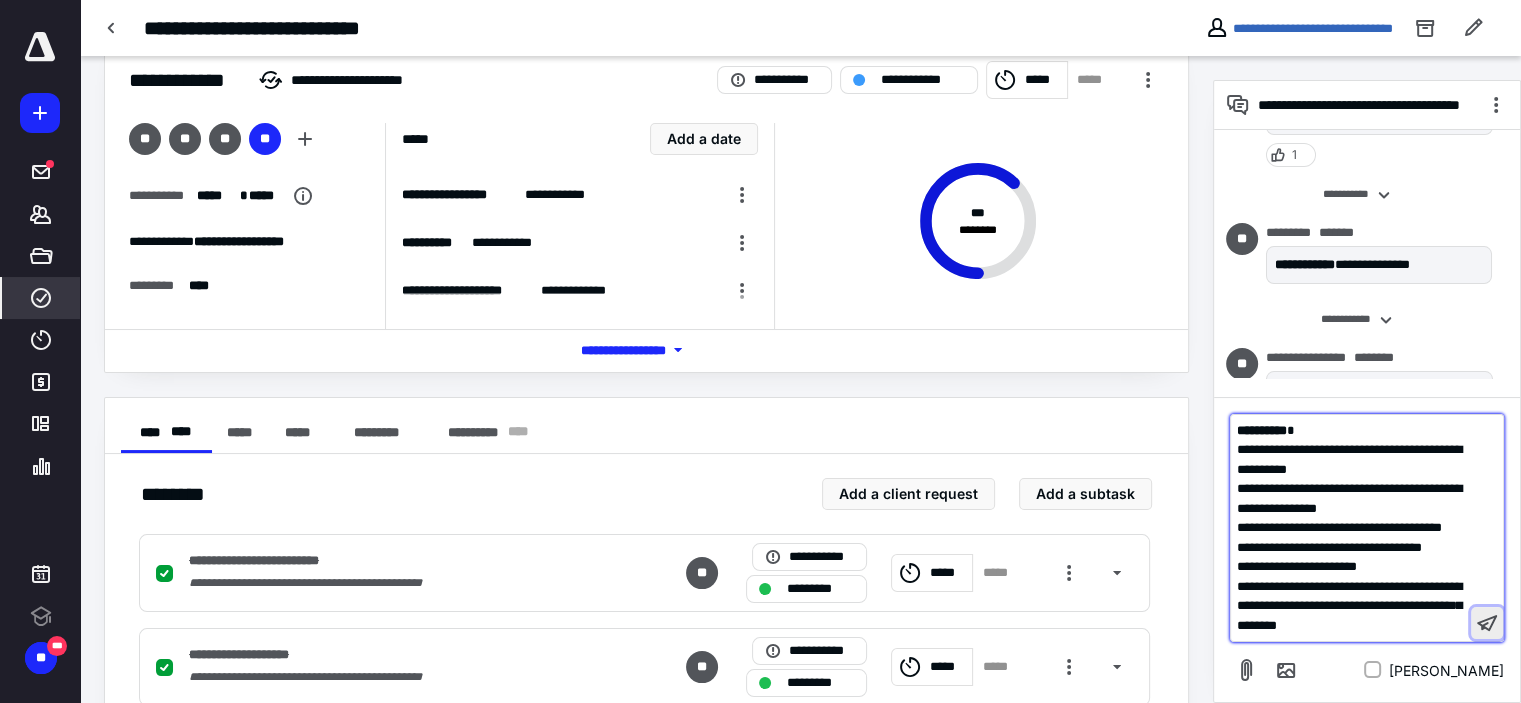 click at bounding box center (1487, 623) 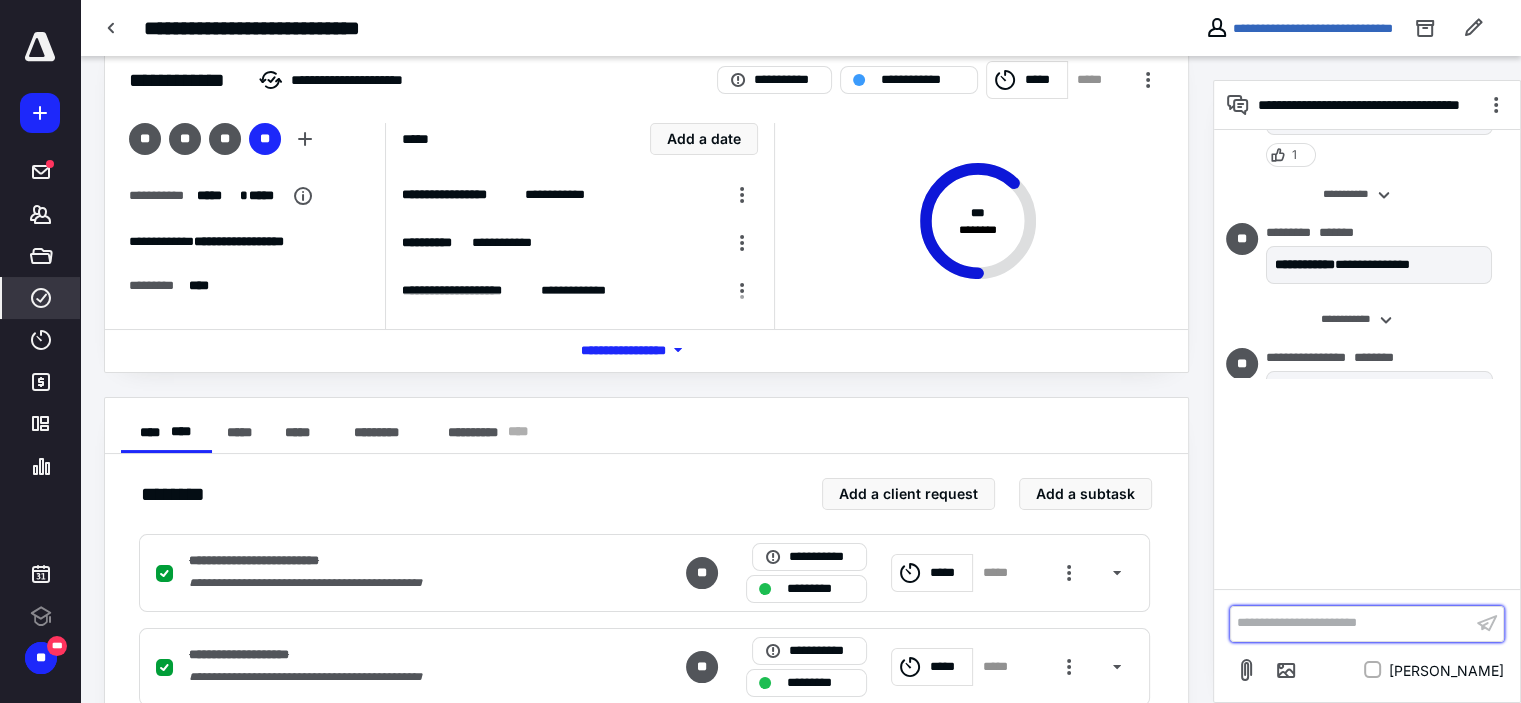 scroll, scrollTop: 490, scrollLeft: 0, axis: vertical 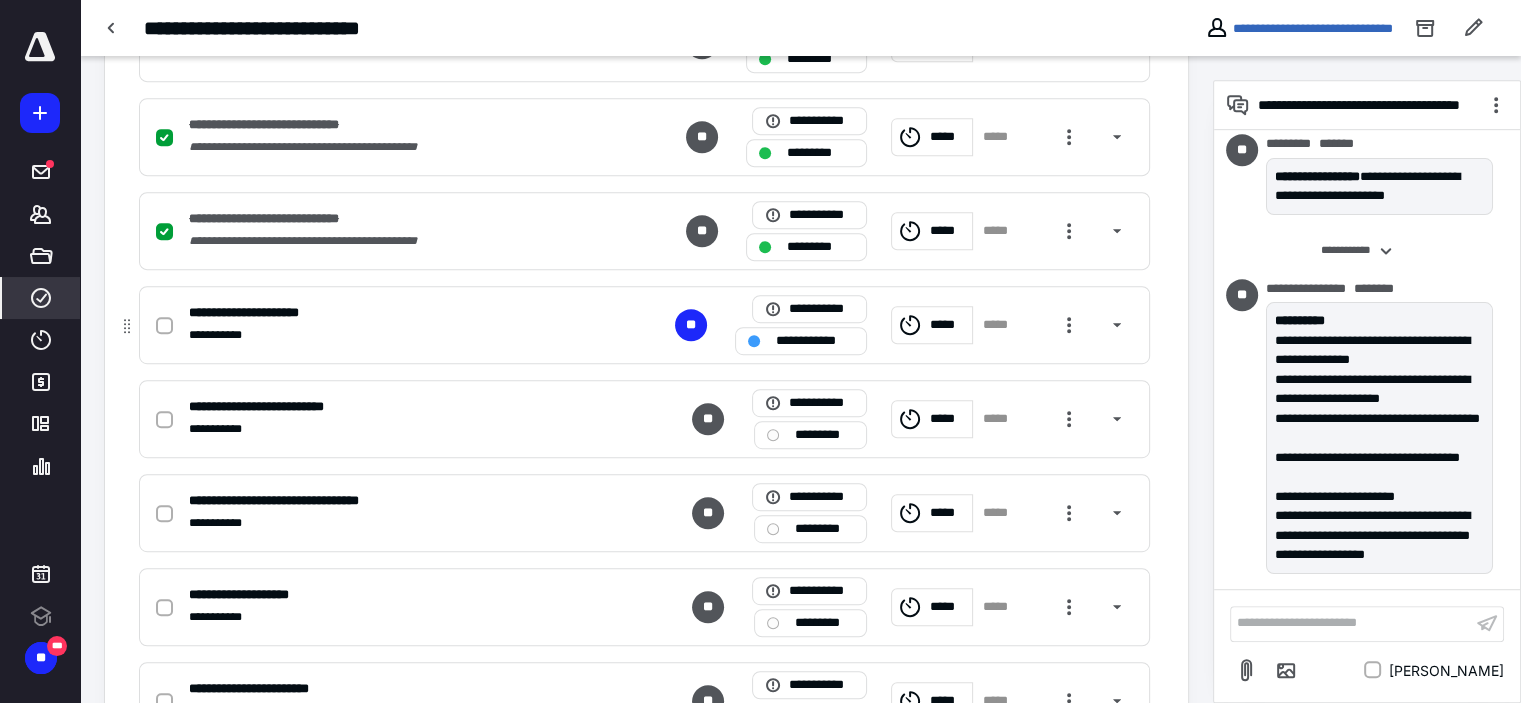 click on "*****" at bounding box center (932, 325) 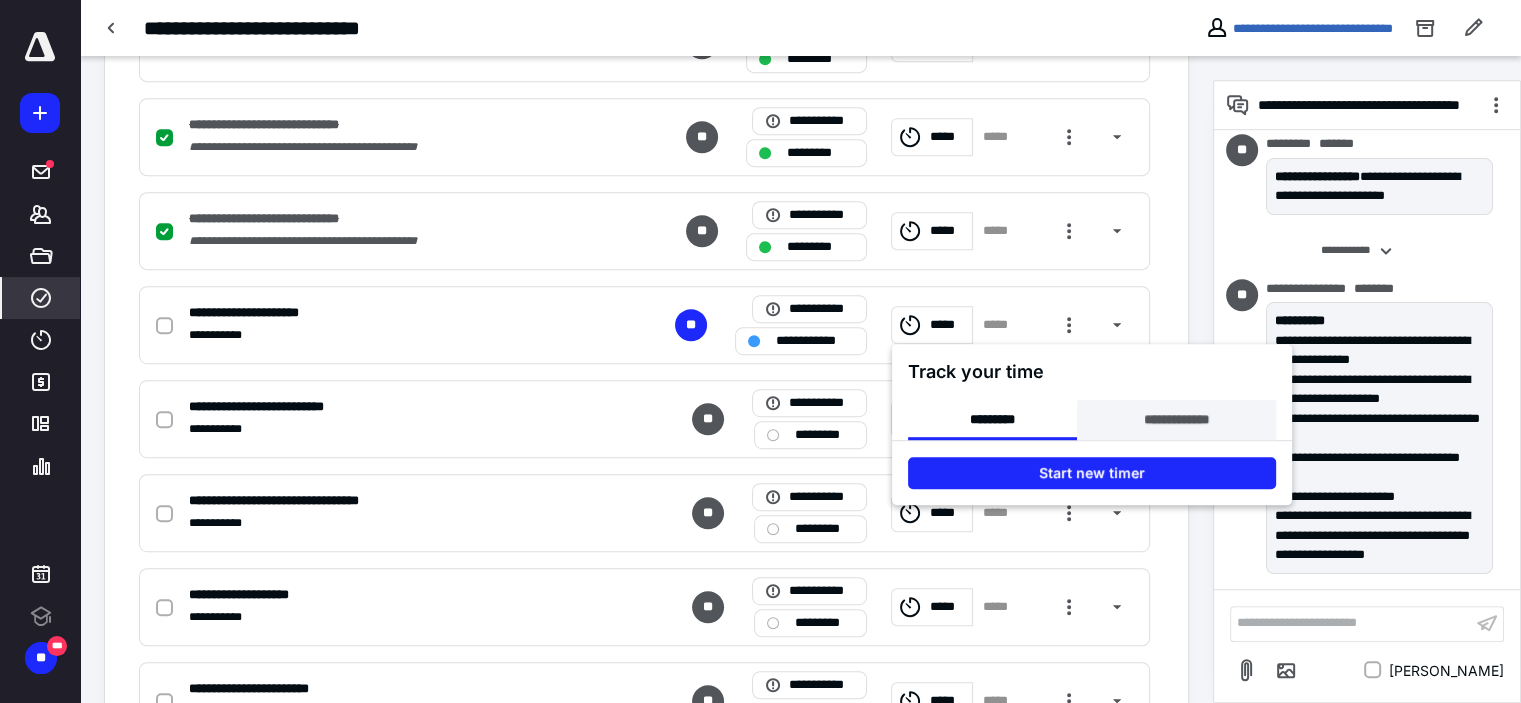 click on "**********" at bounding box center (1176, 420) 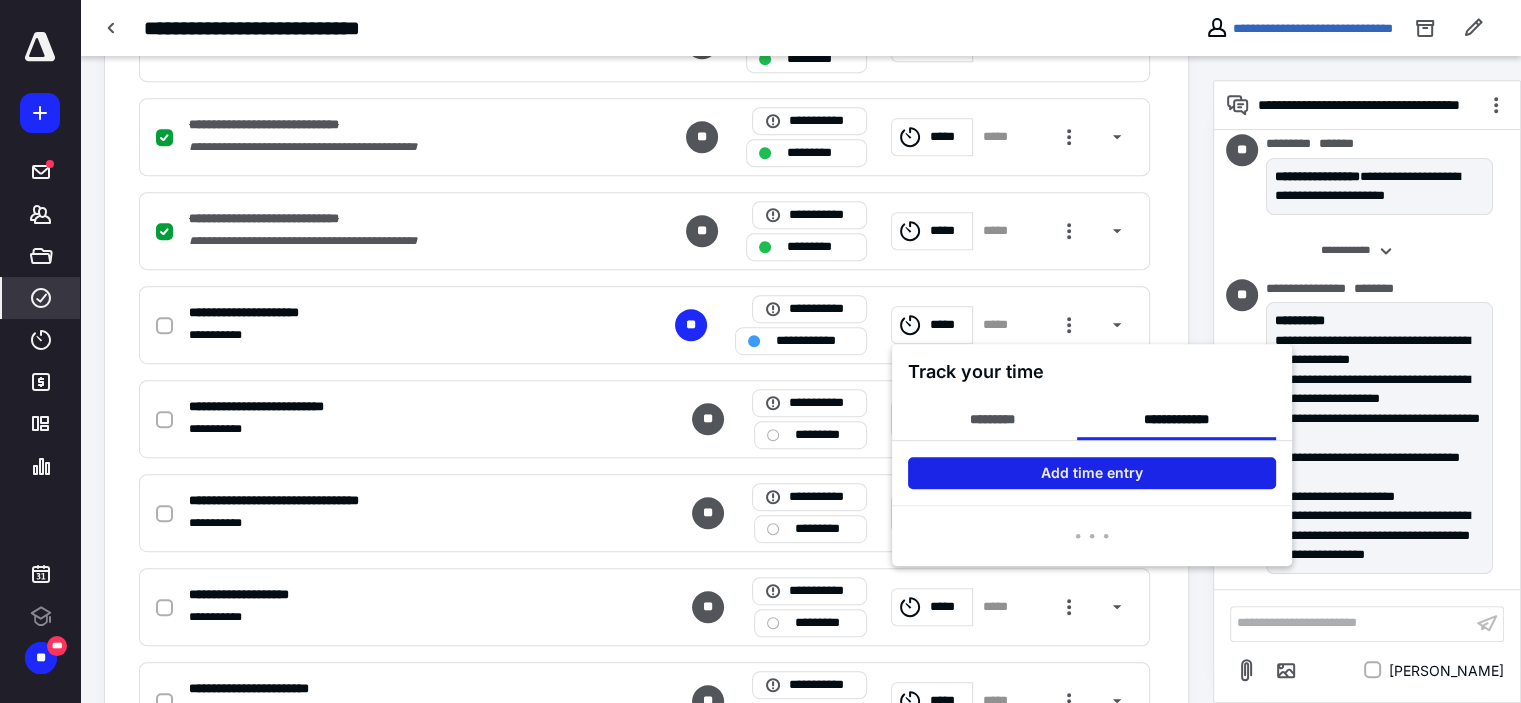 click on "Add time entry" at bounding box center (1092, 473) 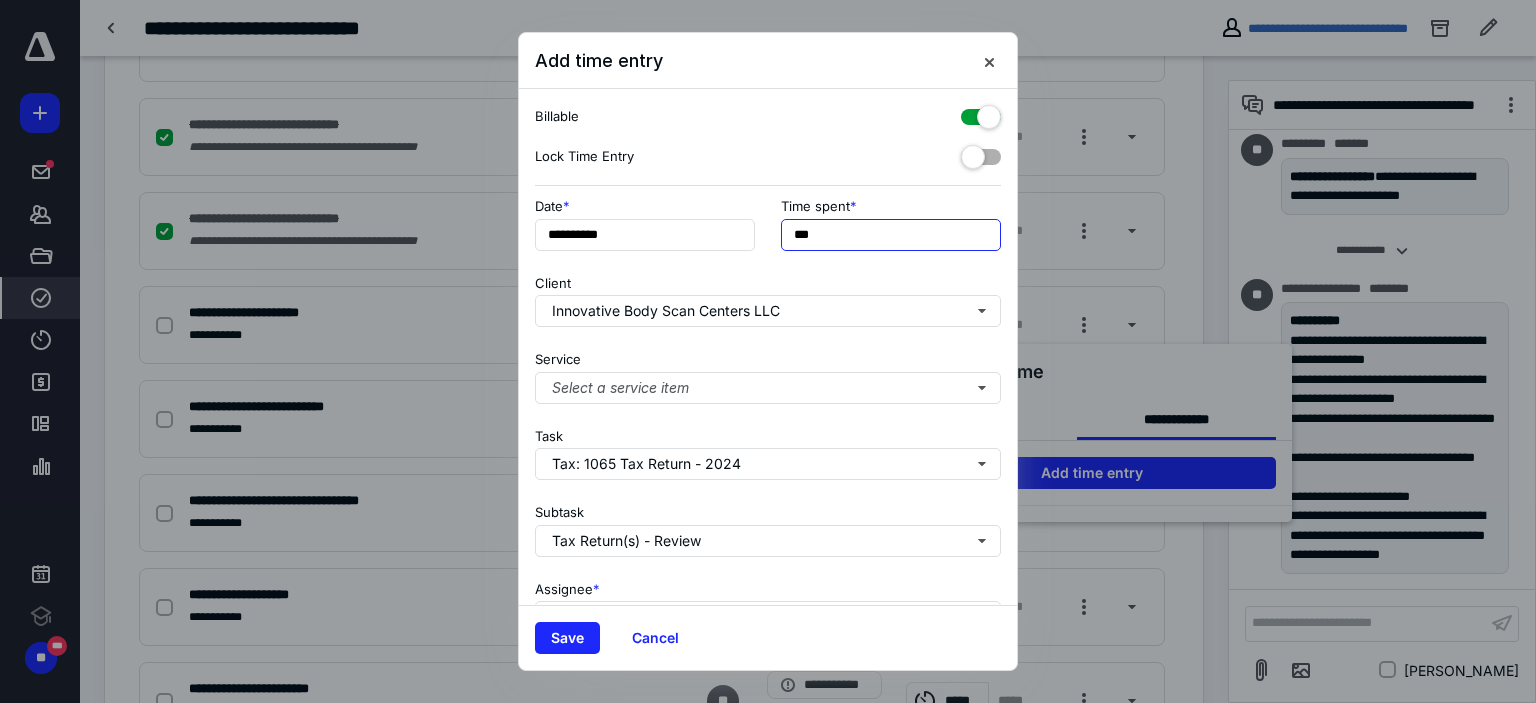 drag, startPoint x: 797, startPoint y: 235, endPoint x: 772, endPoint y: 246, distance: 27.313 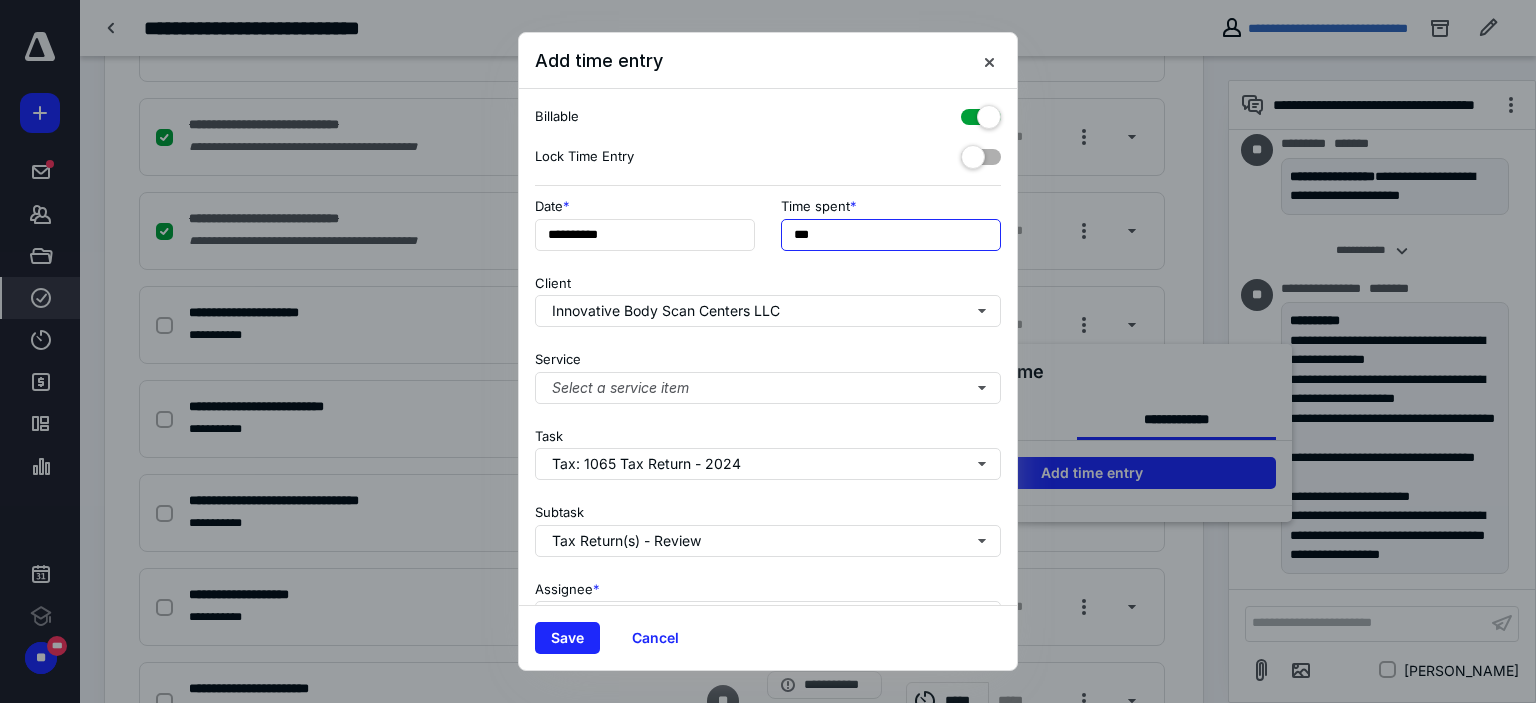 type on "***" 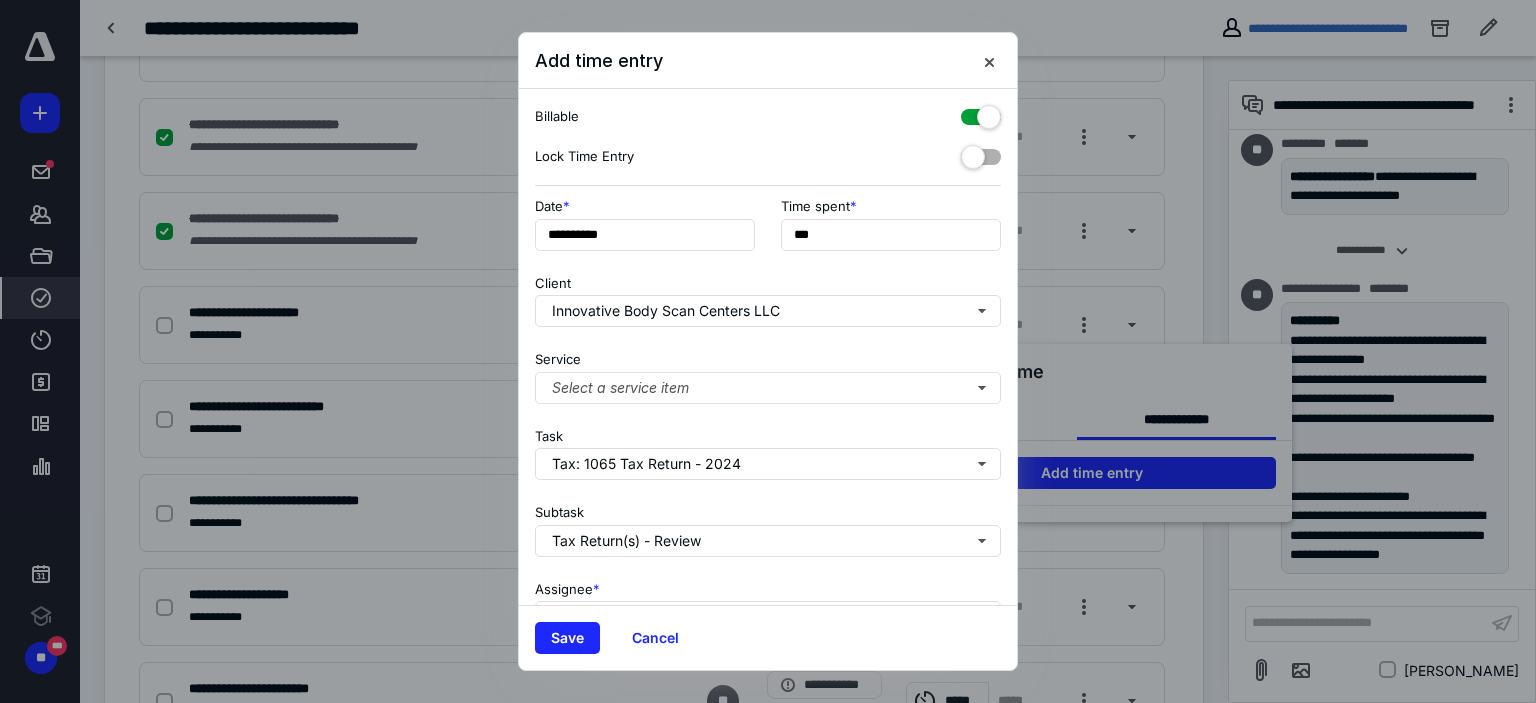 click on "Client Innovative Body Scan Centers LLC" at bounding box center (768, 297) 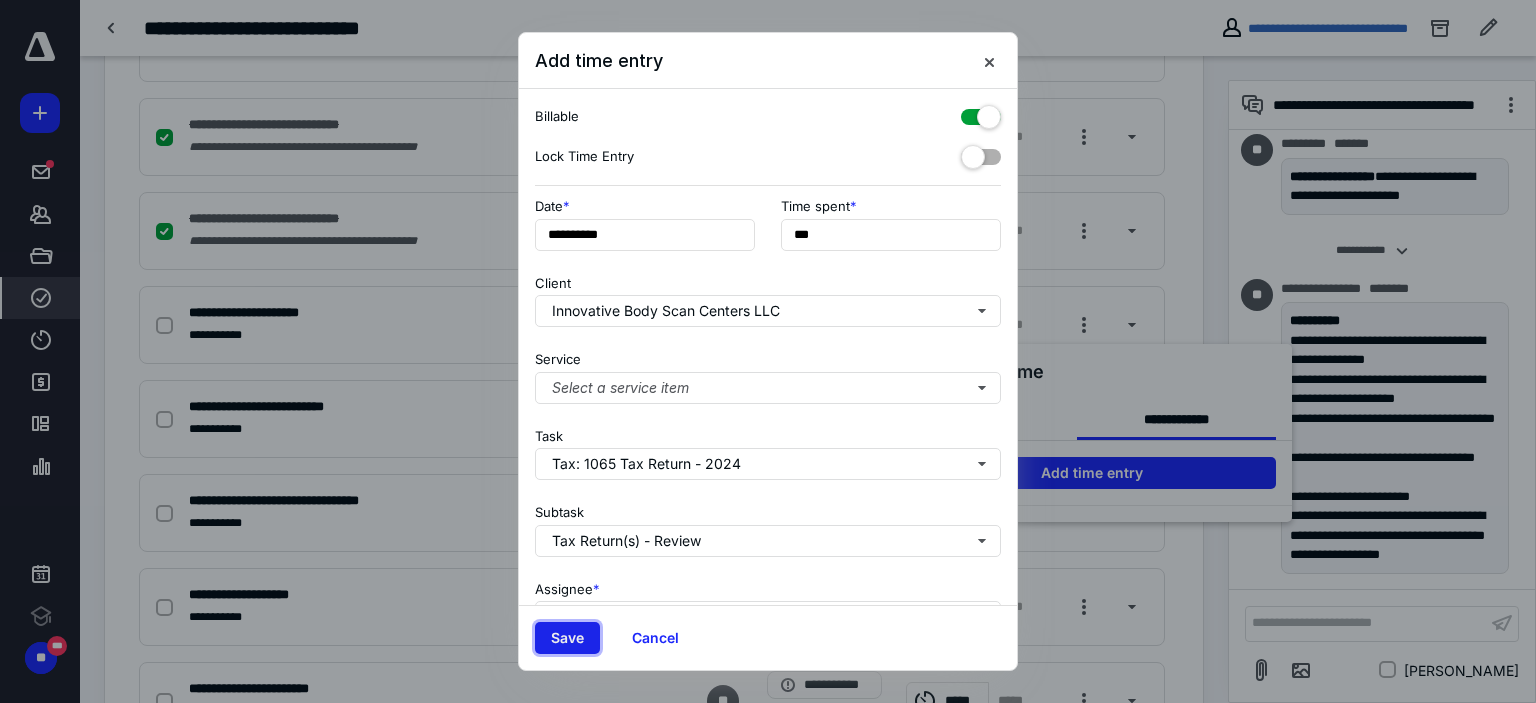 click on "Save" at bounding box center (567, 638) 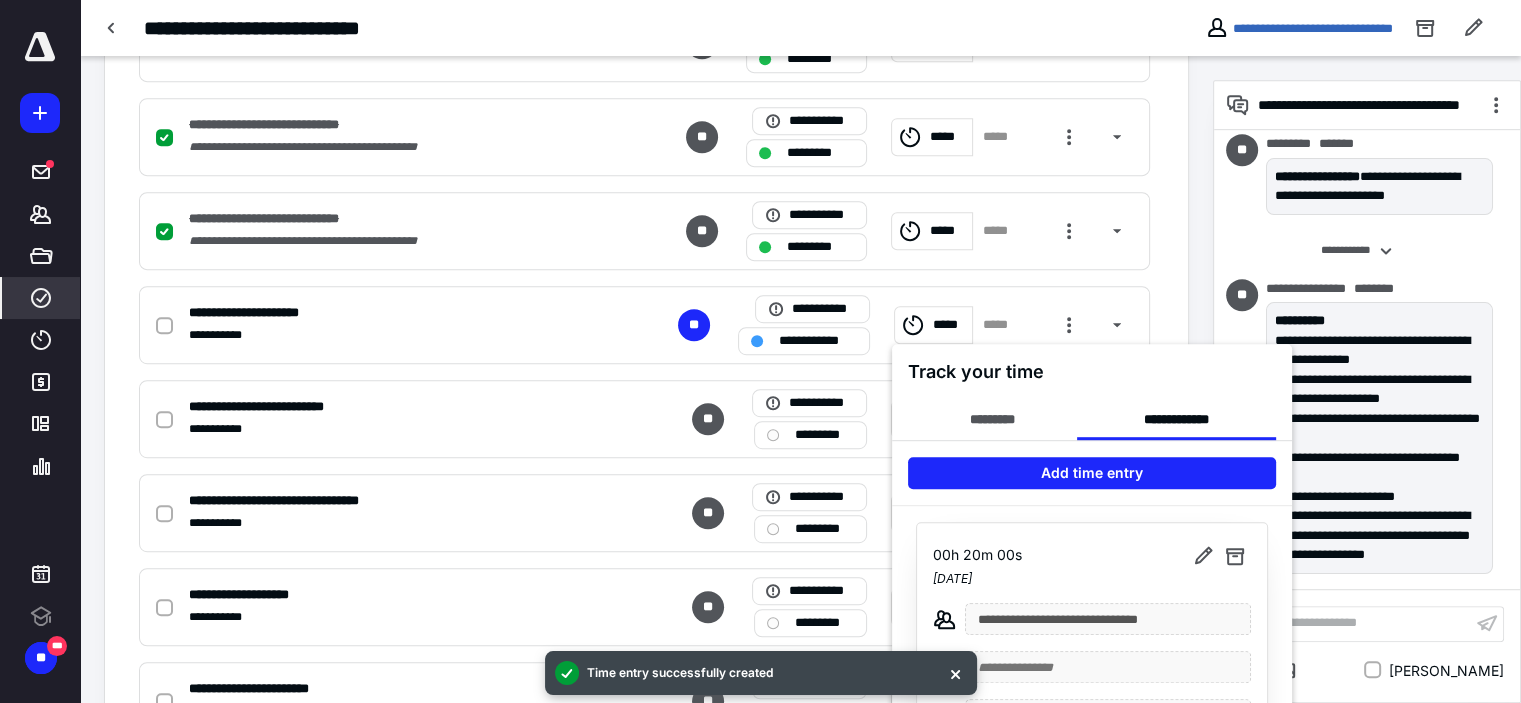 click at bounding box center (760, 351) 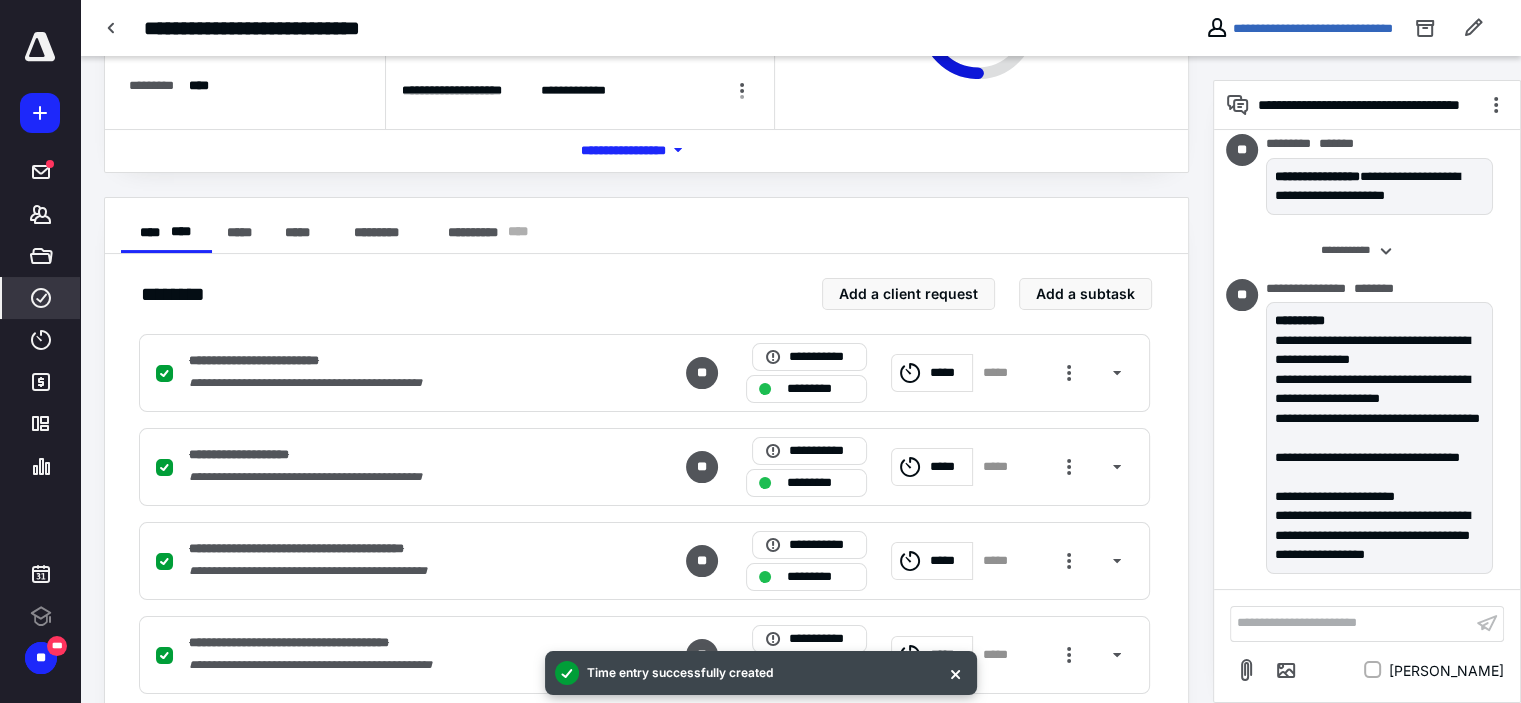 scroll, scrollTop: 0, scrollLeft: 0, axis: both 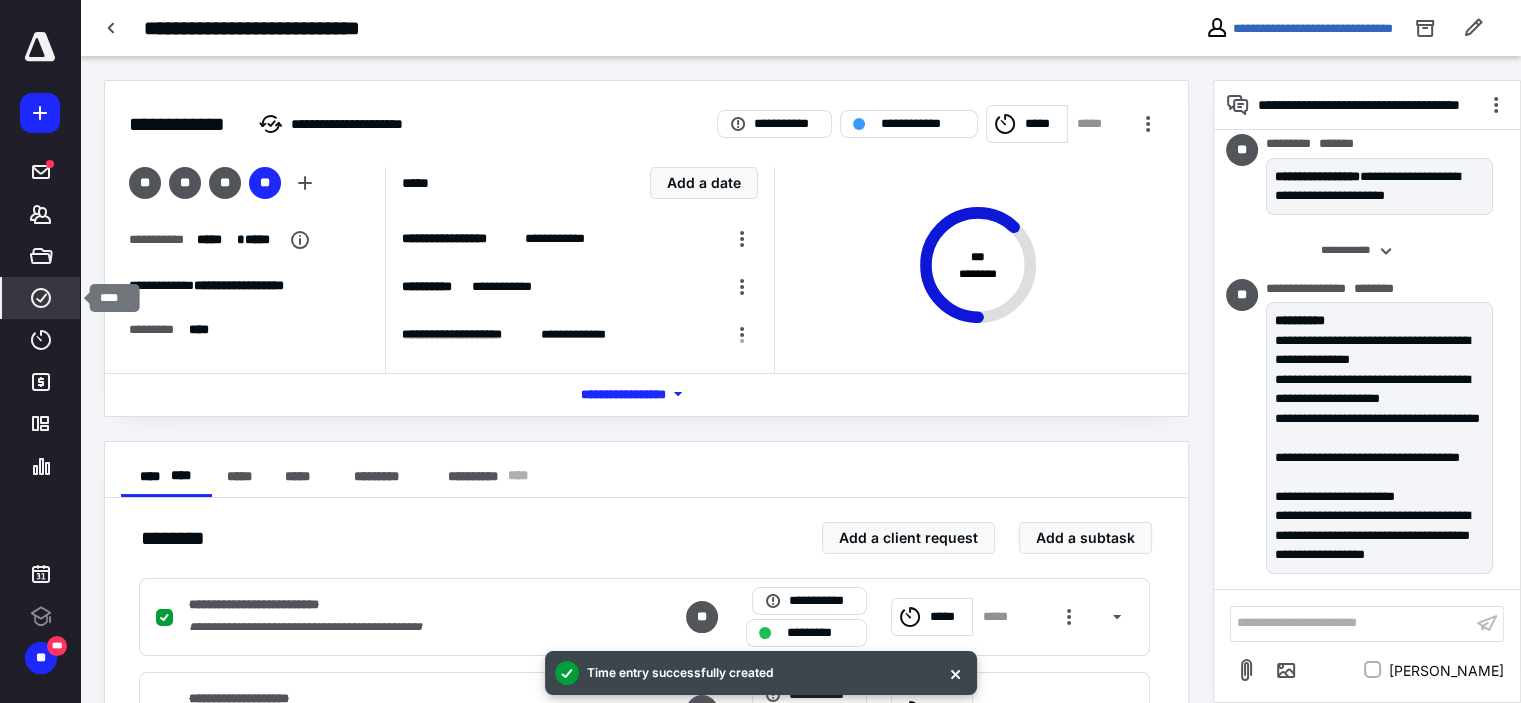click 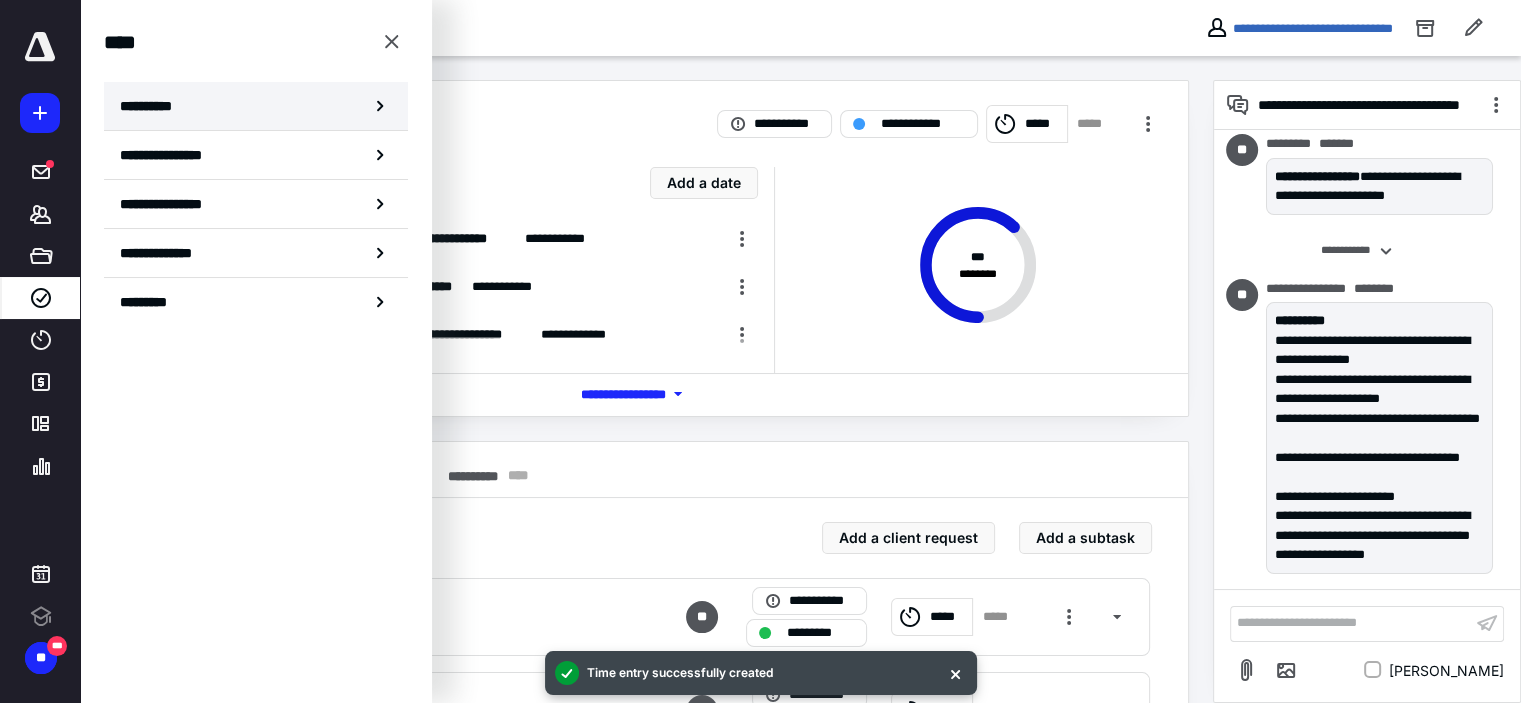 click on "**********" at bounding box center [153, 106] 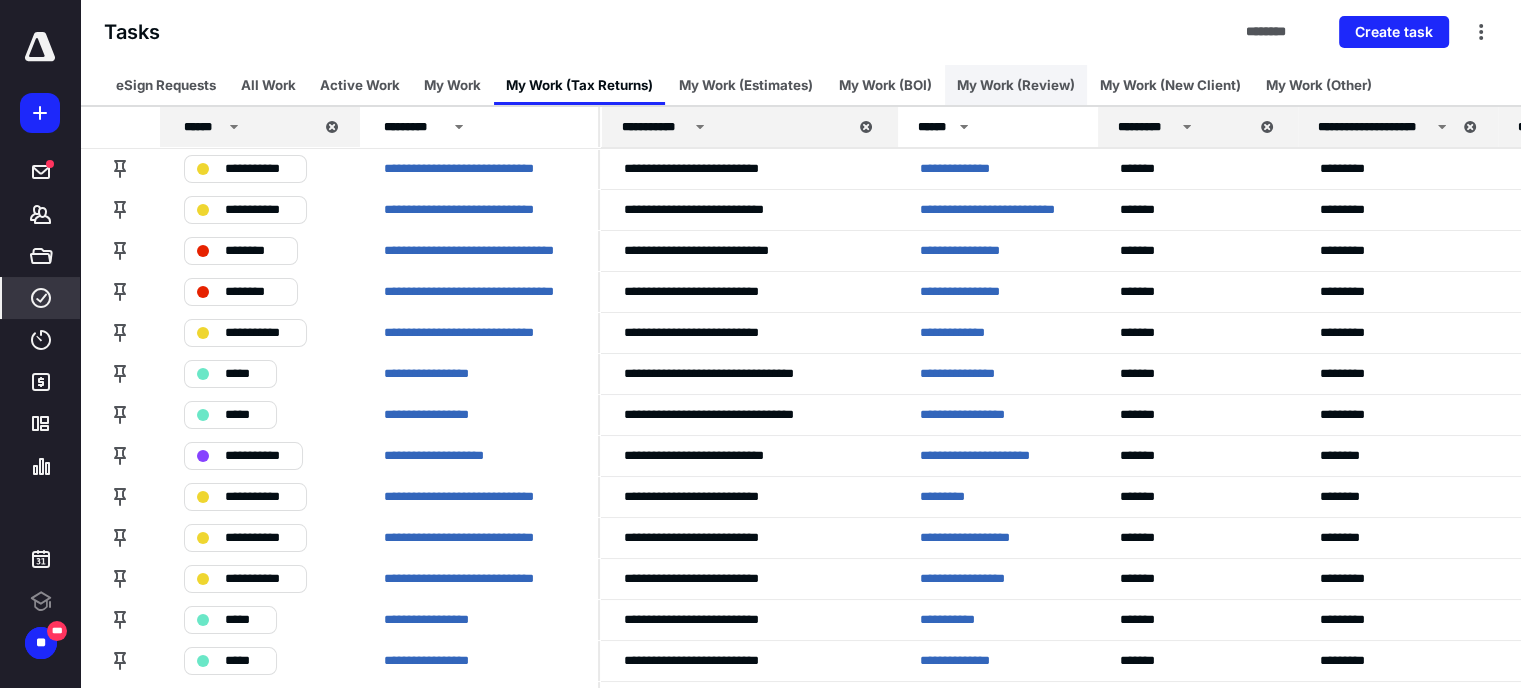 click on "My Work (Review)" at bounding box center [1016, 85] 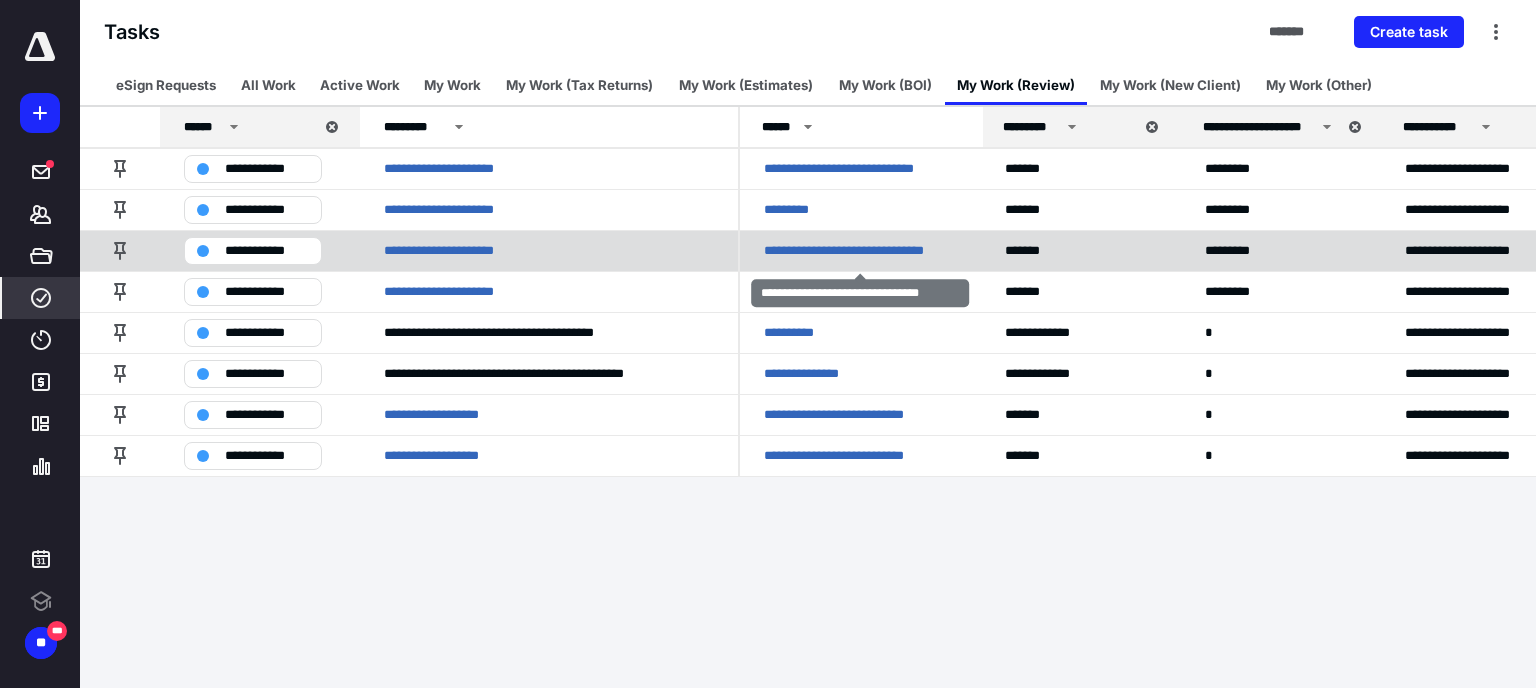 click on "**********" at bounding box center [860, 251] 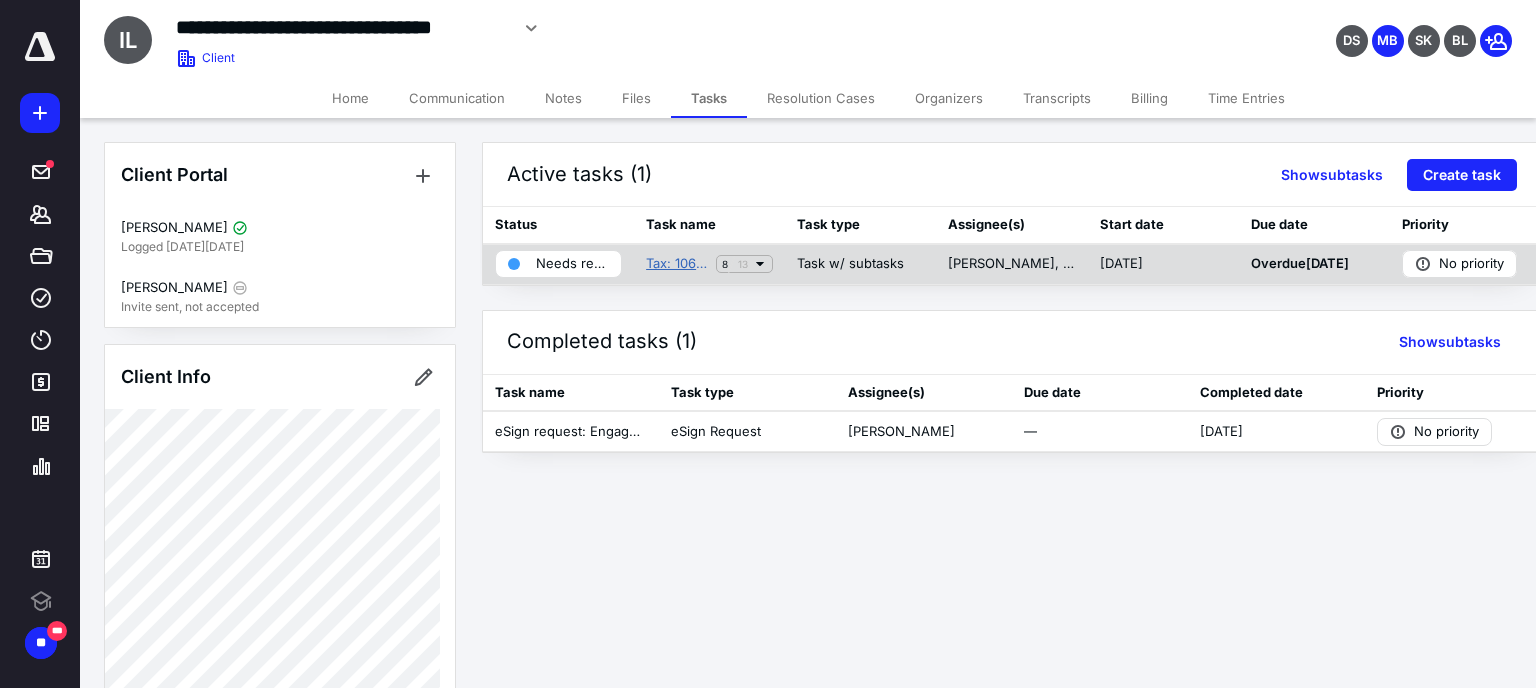 click on "Tax: 1065 Tax Return - 2024" at bounding box center (677, 264) 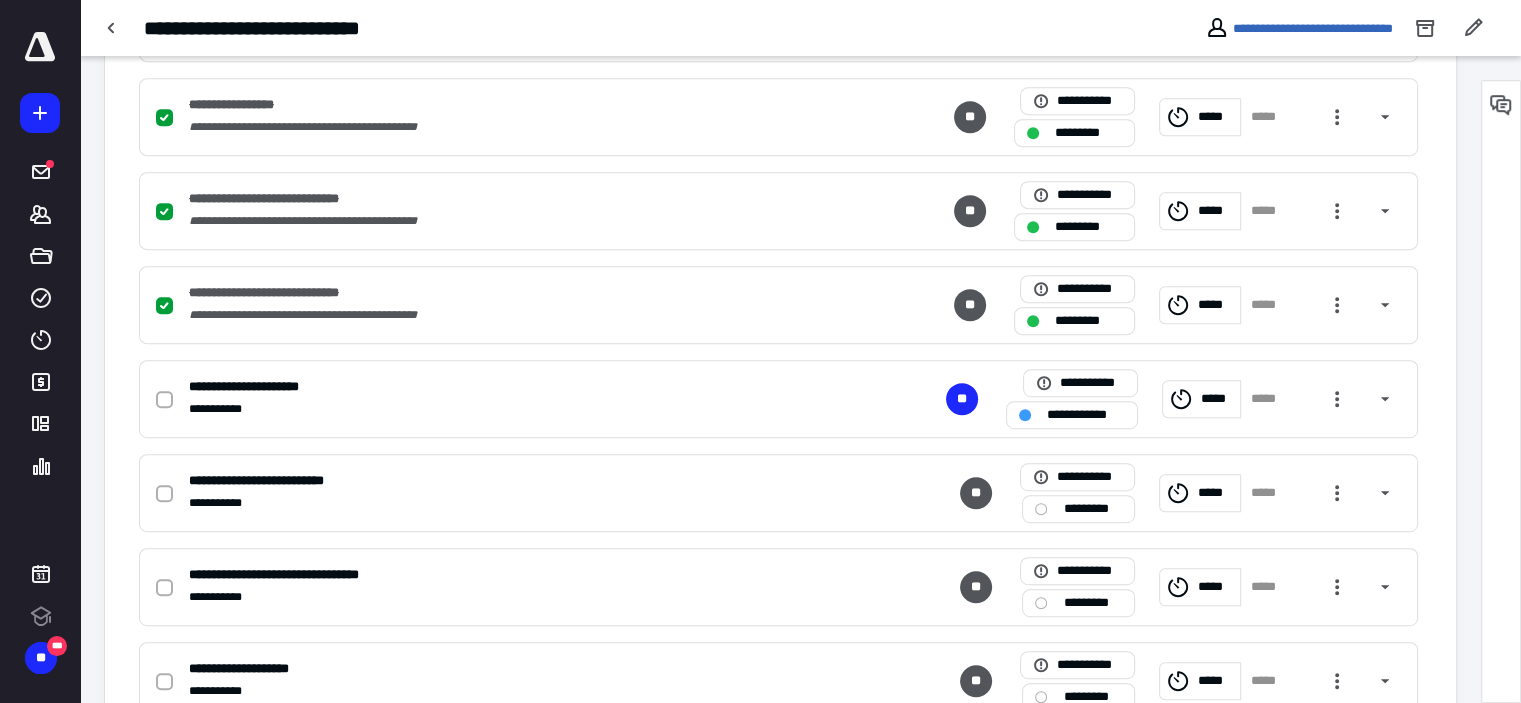 scroll, scrollTop: 1129, scrollLeft: 0, axis: vertical 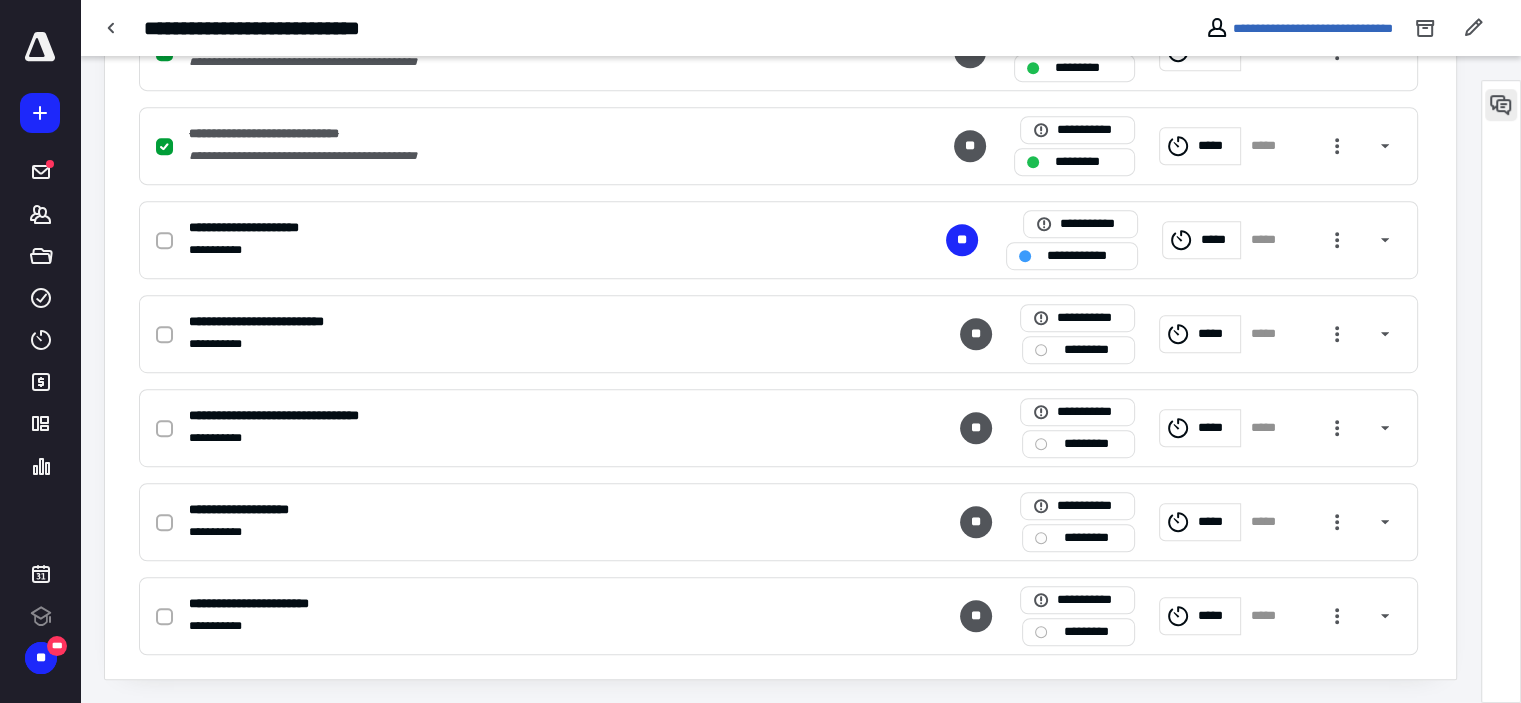 click at bounding box center [1501, 105] 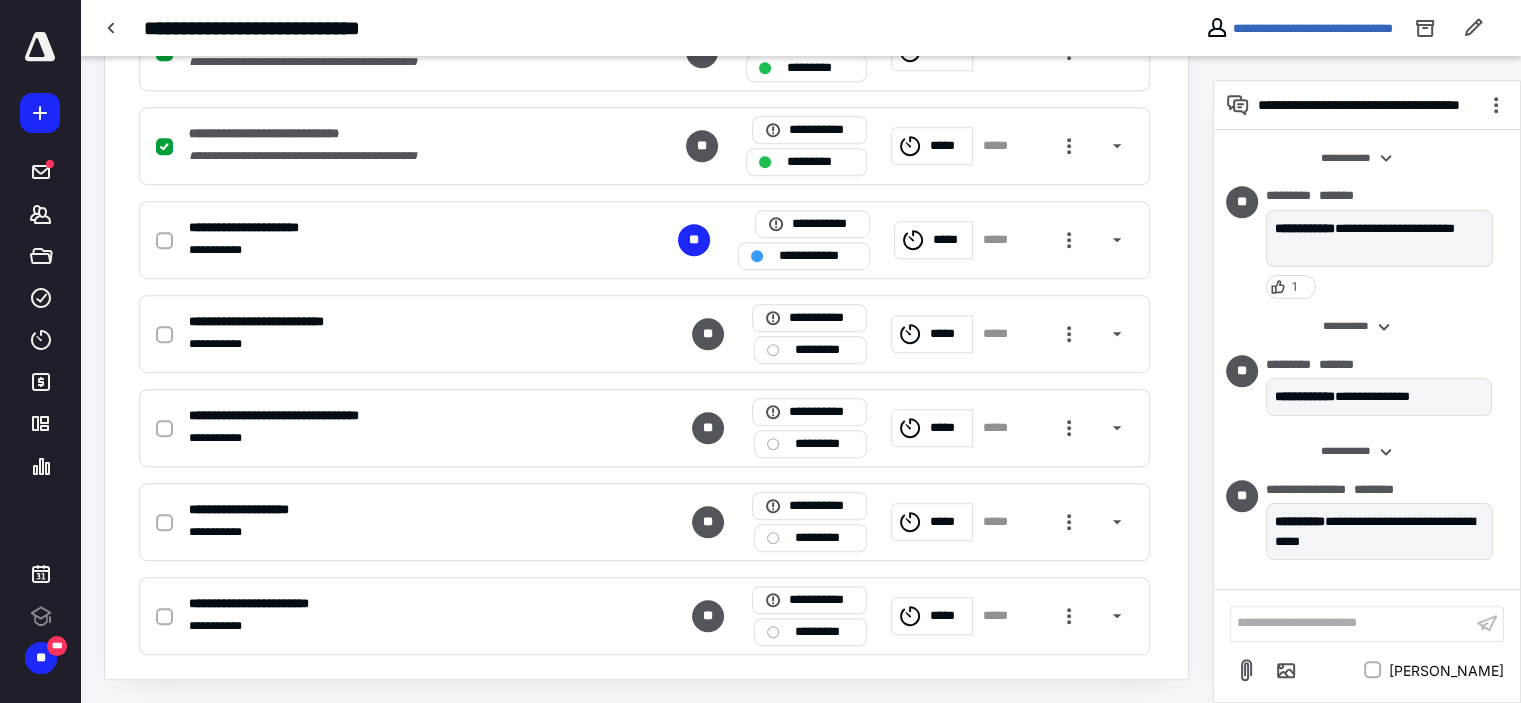 scroll, scrollTop: 490, scrollLeft: 0, axis: vertical 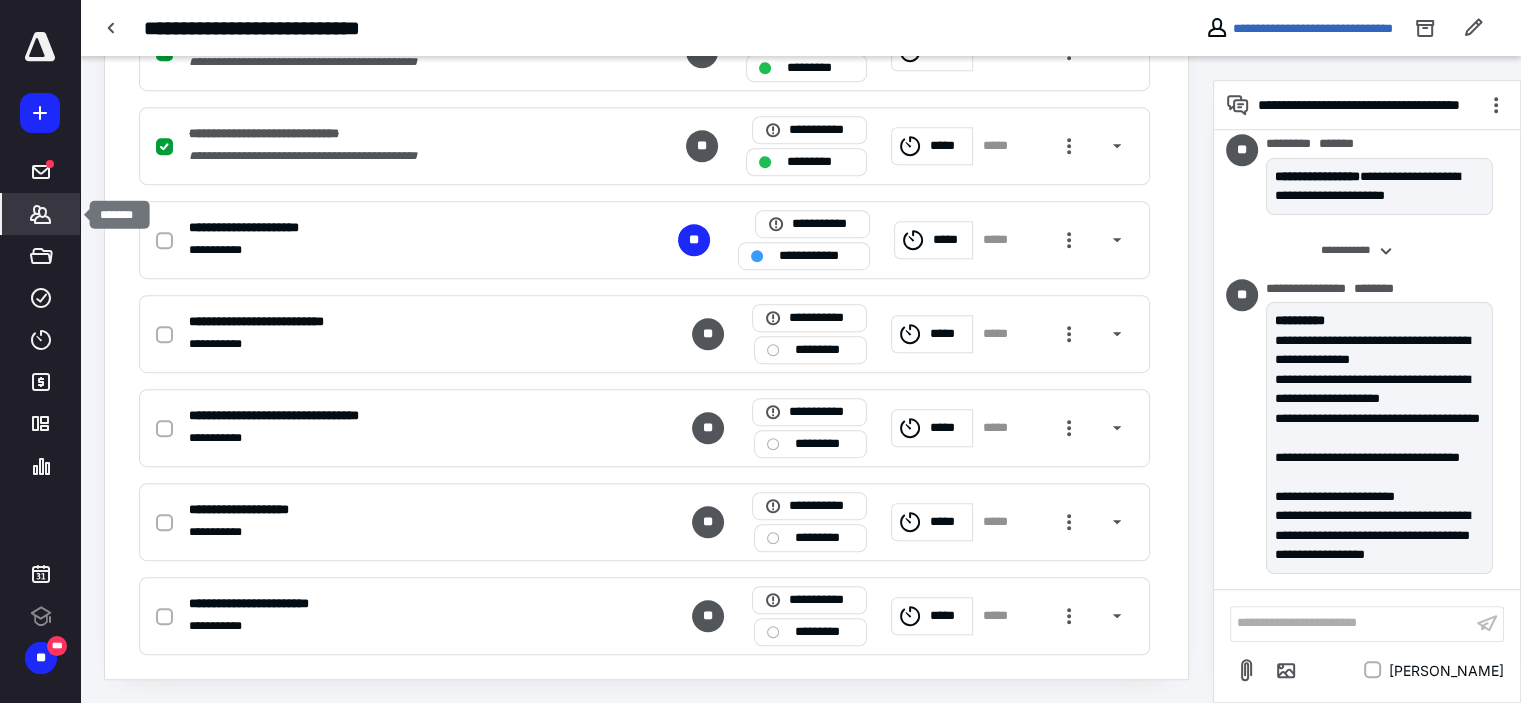 click 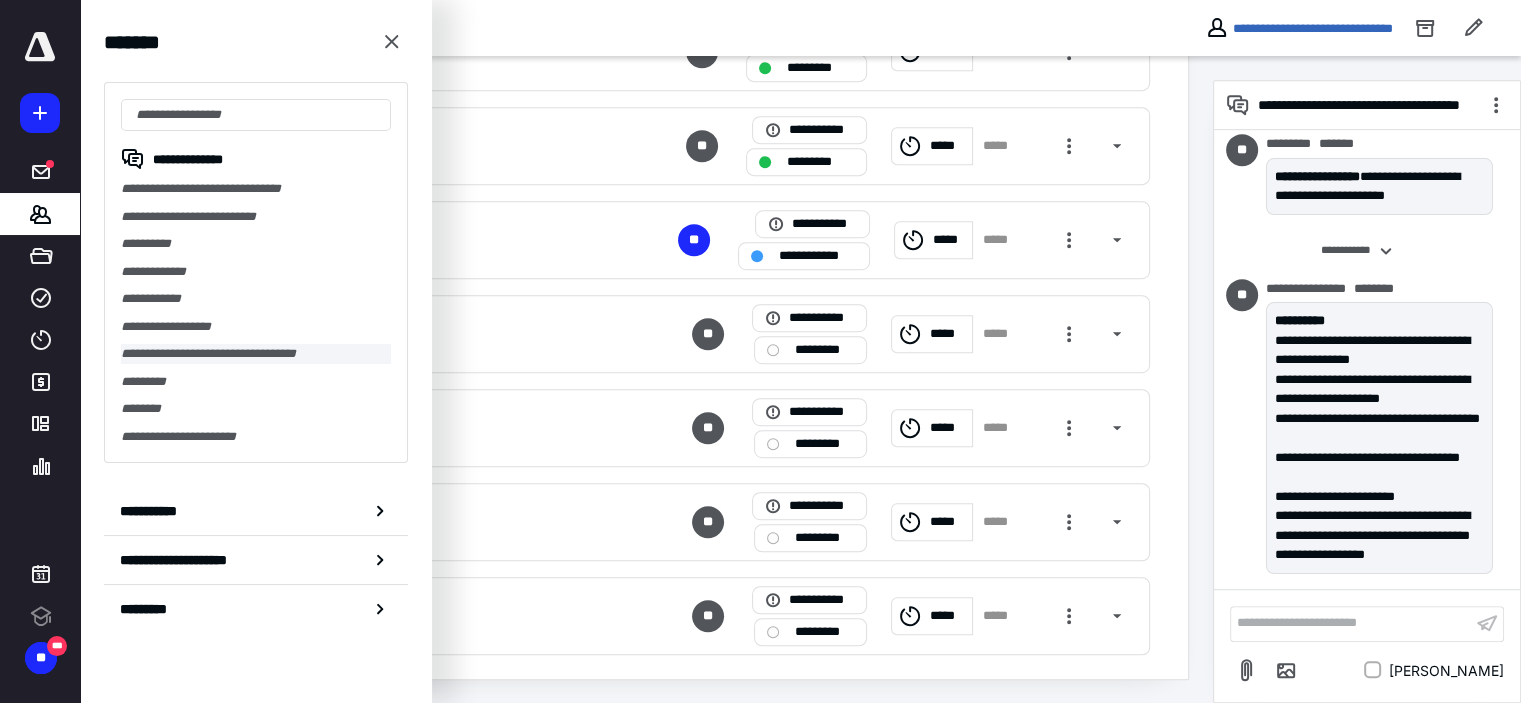 click on "**********" at bounding box center (256, 354) 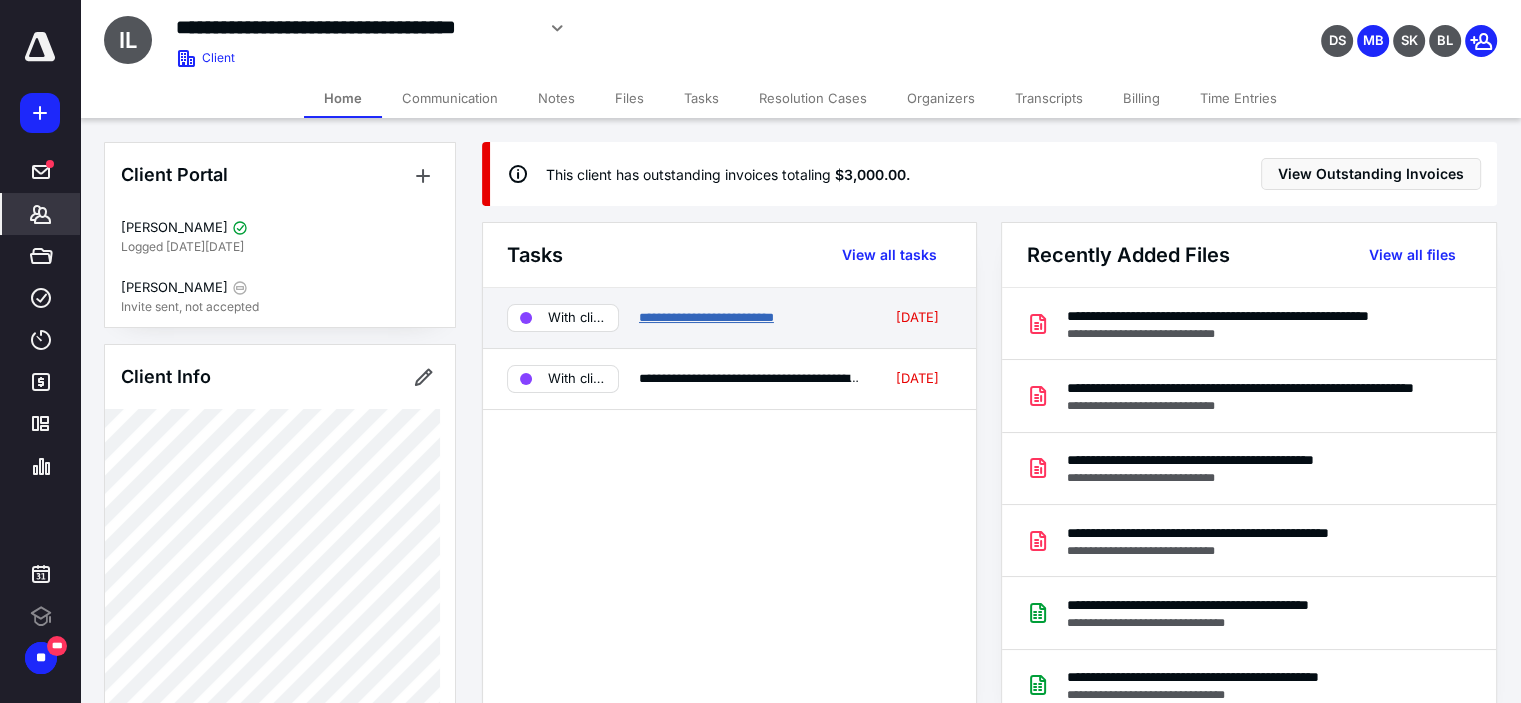 click on "**********" at bounding box center [706, 317] 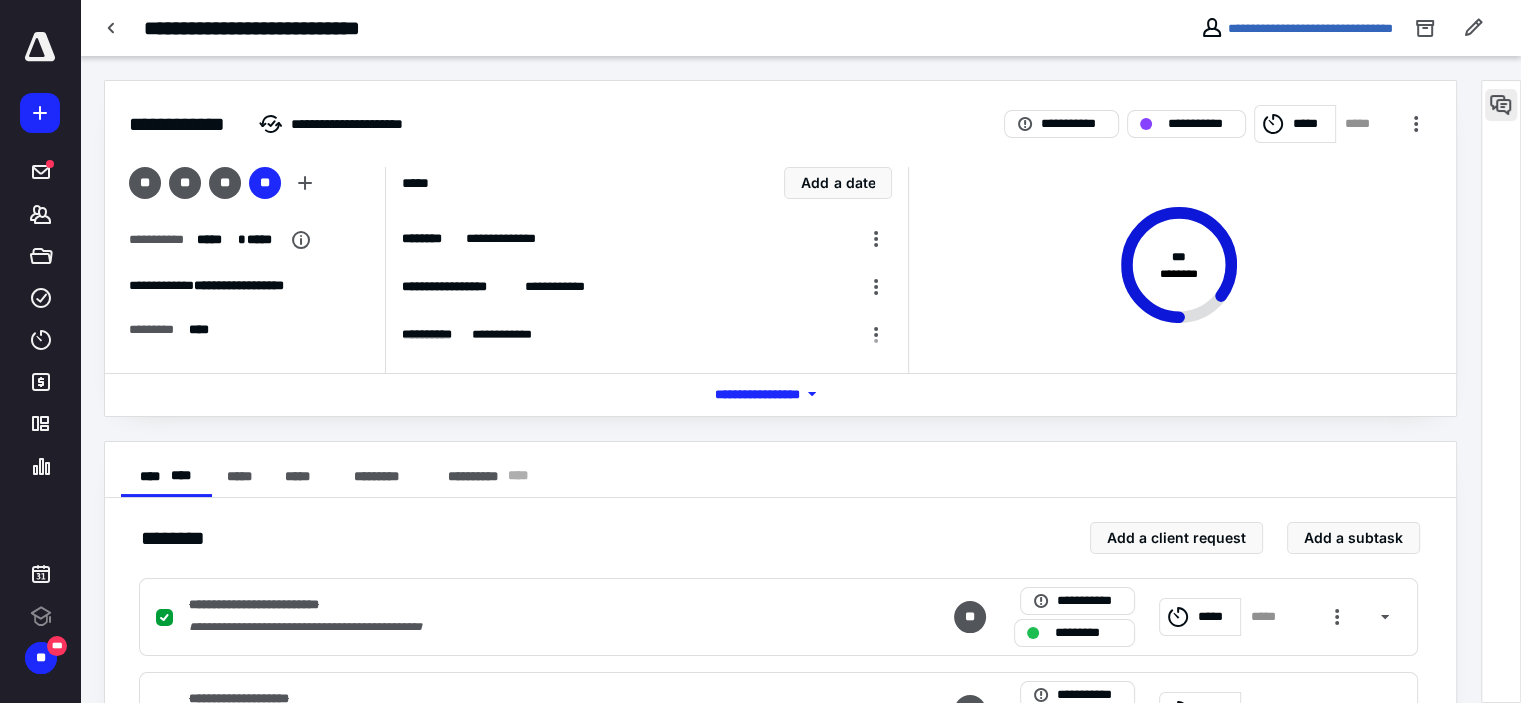 click at bounding box center [1501, 105] 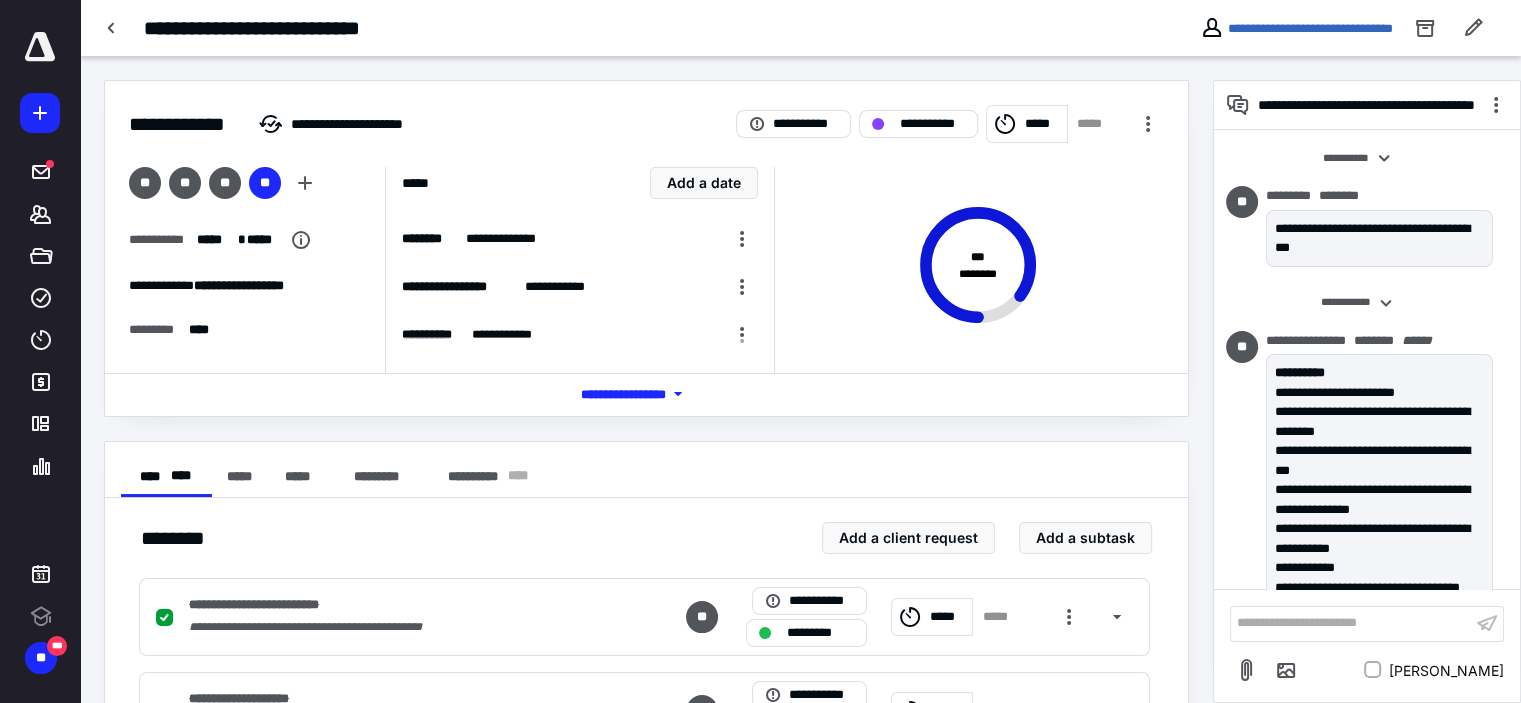 scroll, scrollTop: 408, scrollLeft: 0, axis: vertical 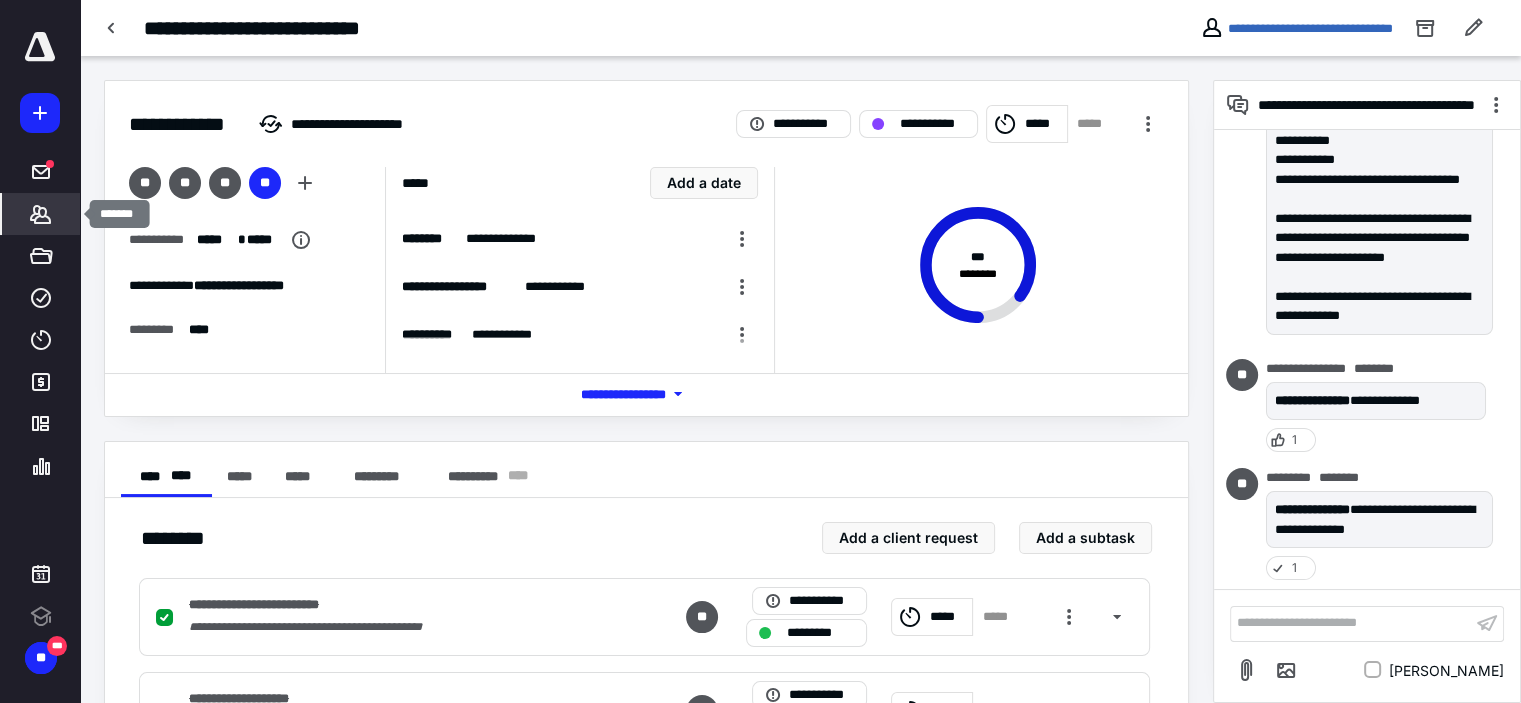 click 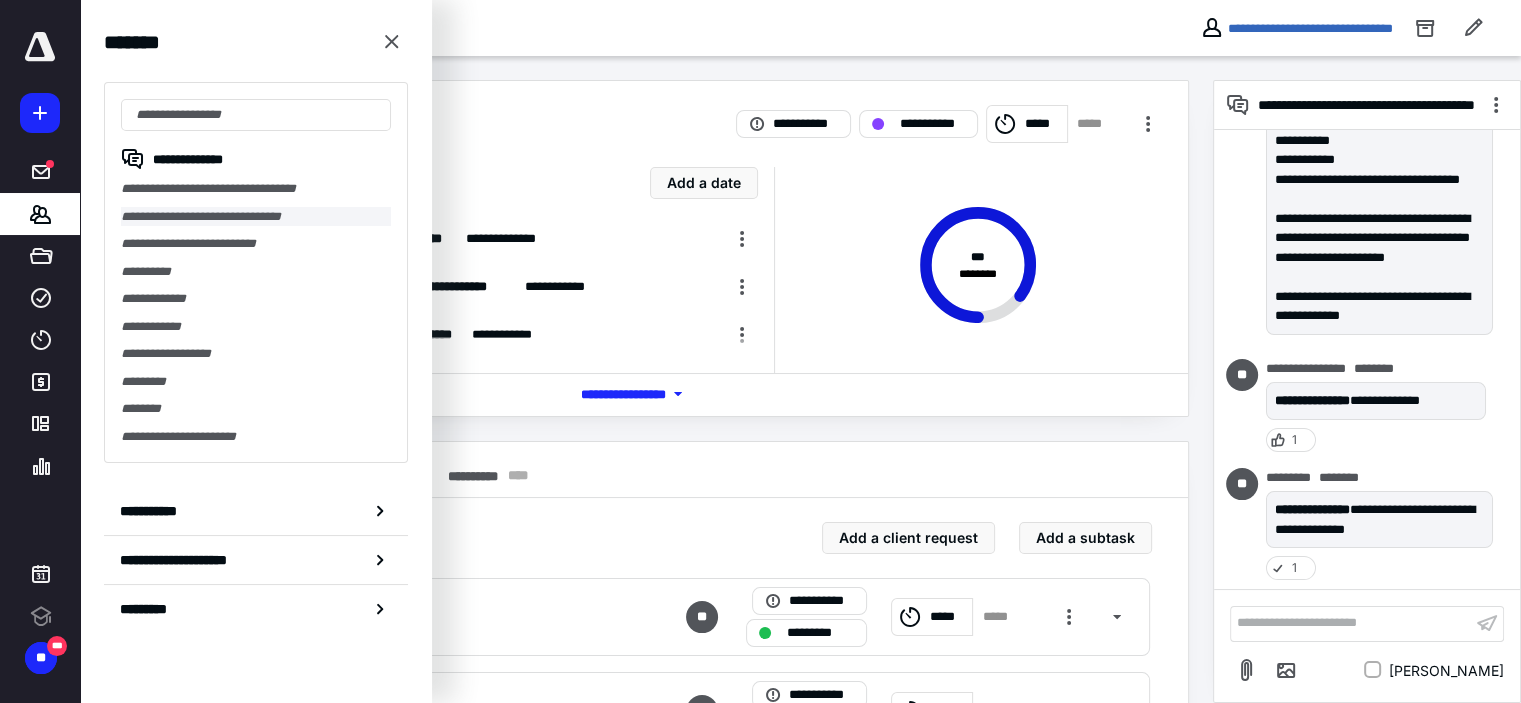 click on "**********" at bounding box center [256, 217] 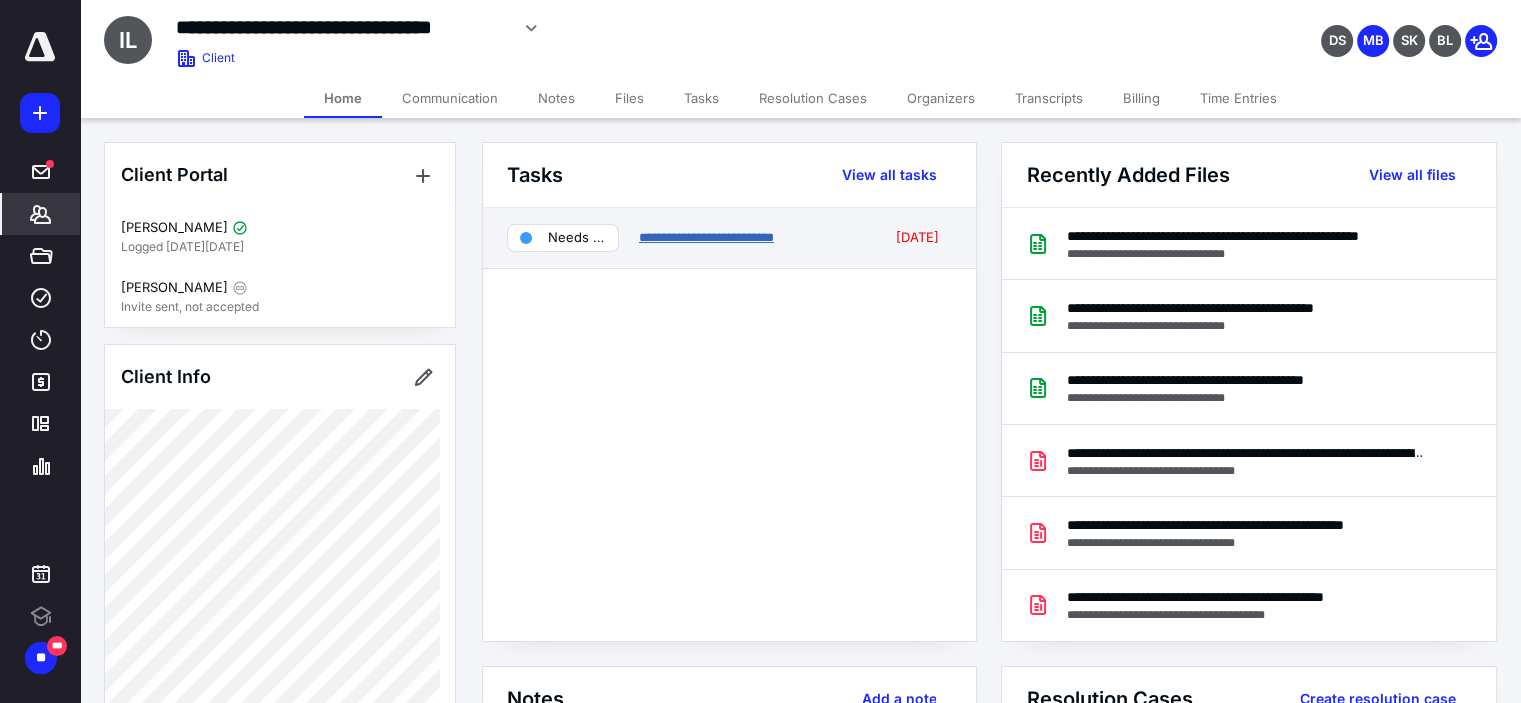 click on "**********" at bounding box center (706, 237) 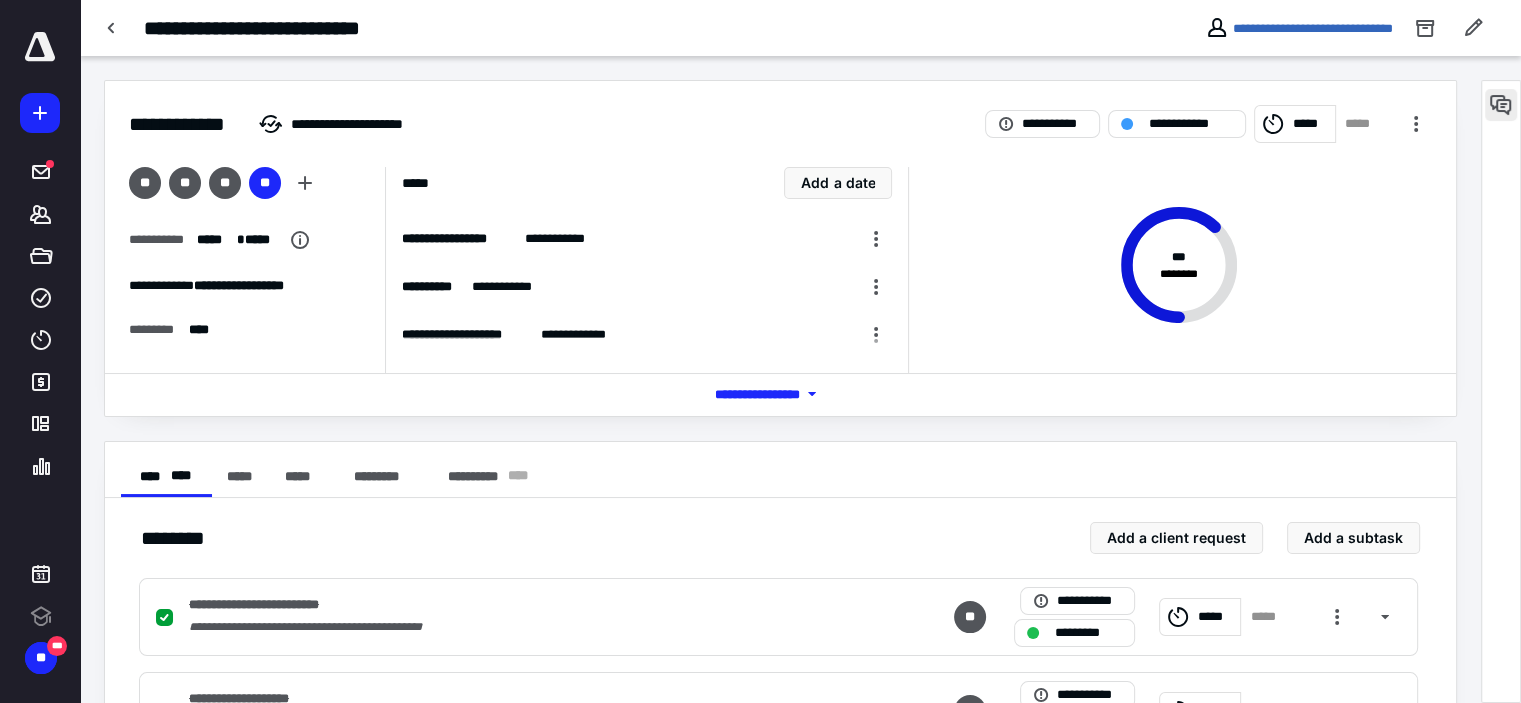 click at bounding box center (1501, 105) 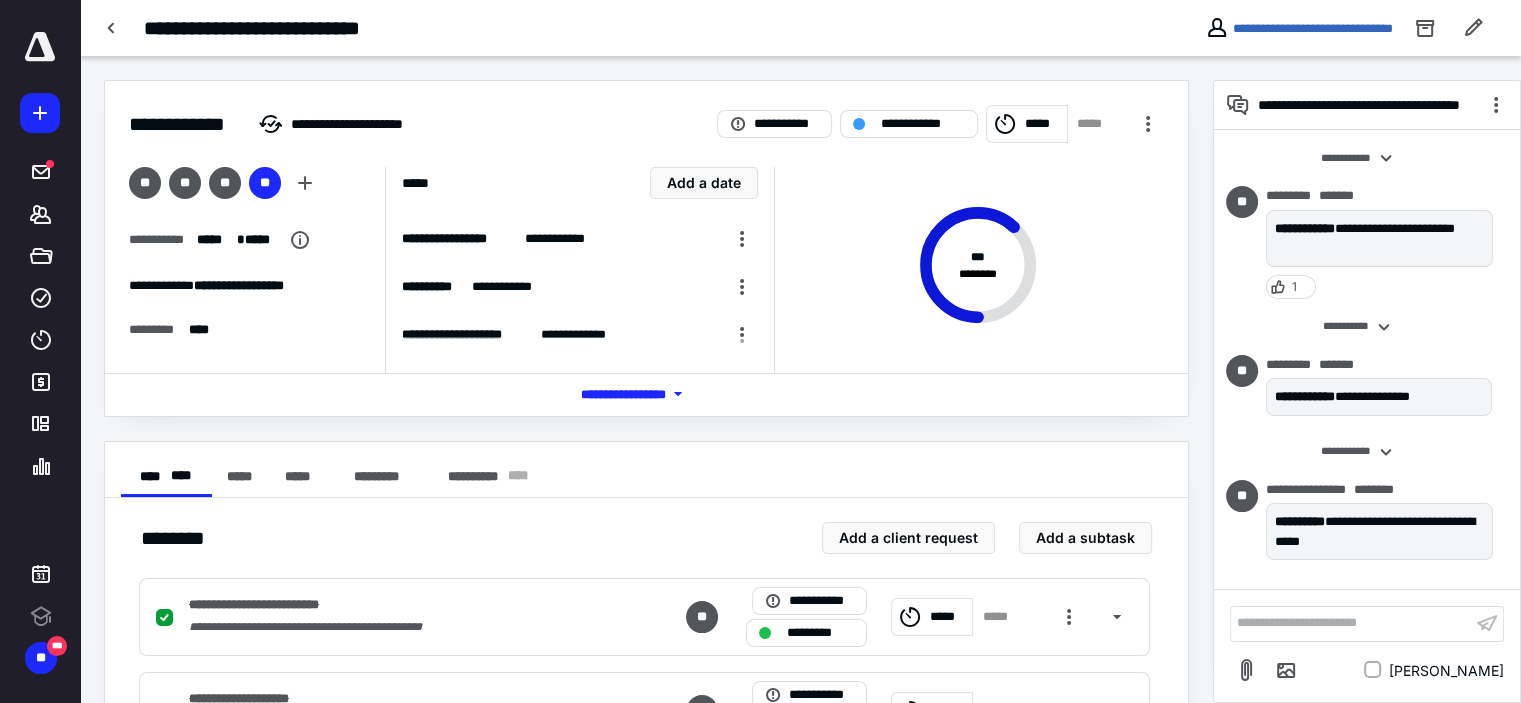 scroll, scrollTop: 490, scrollLeft: 0, axis: vertical 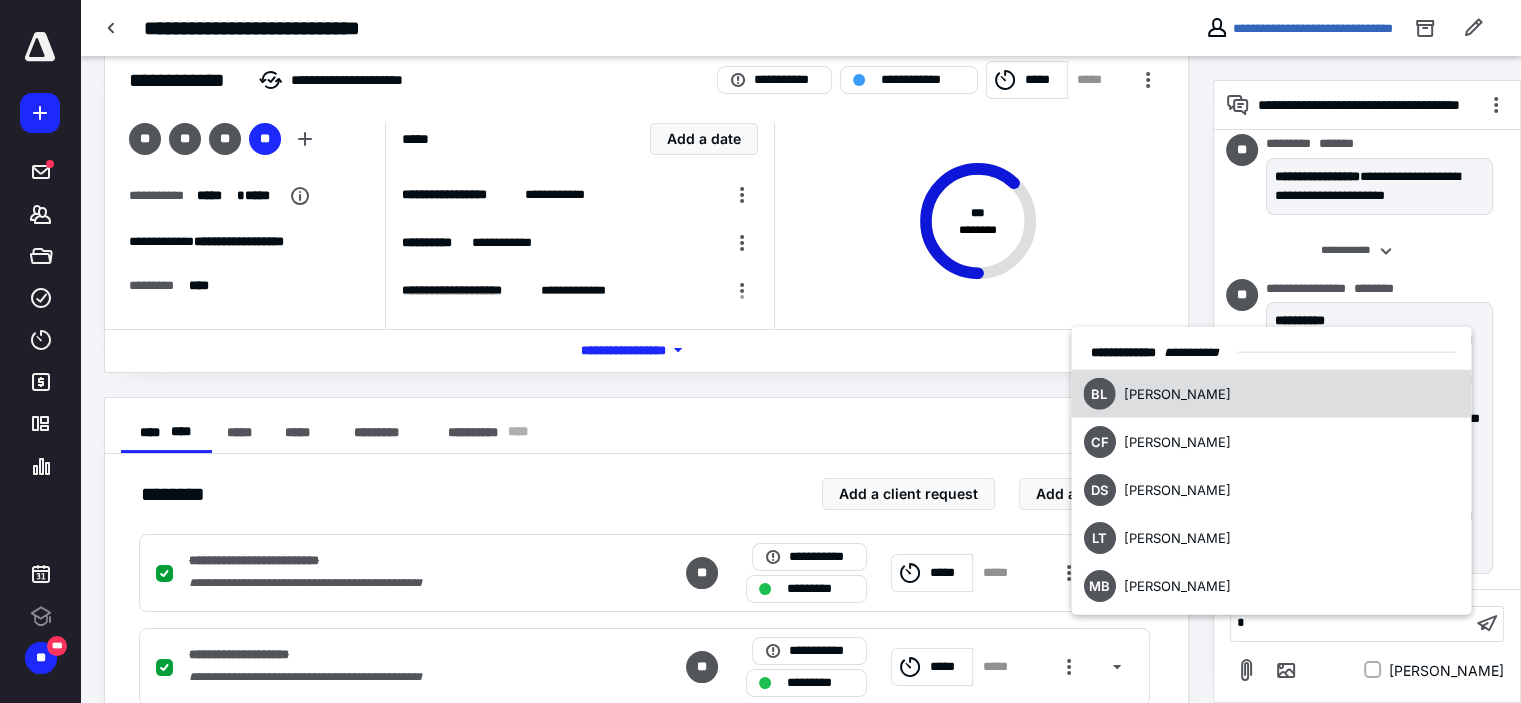 type 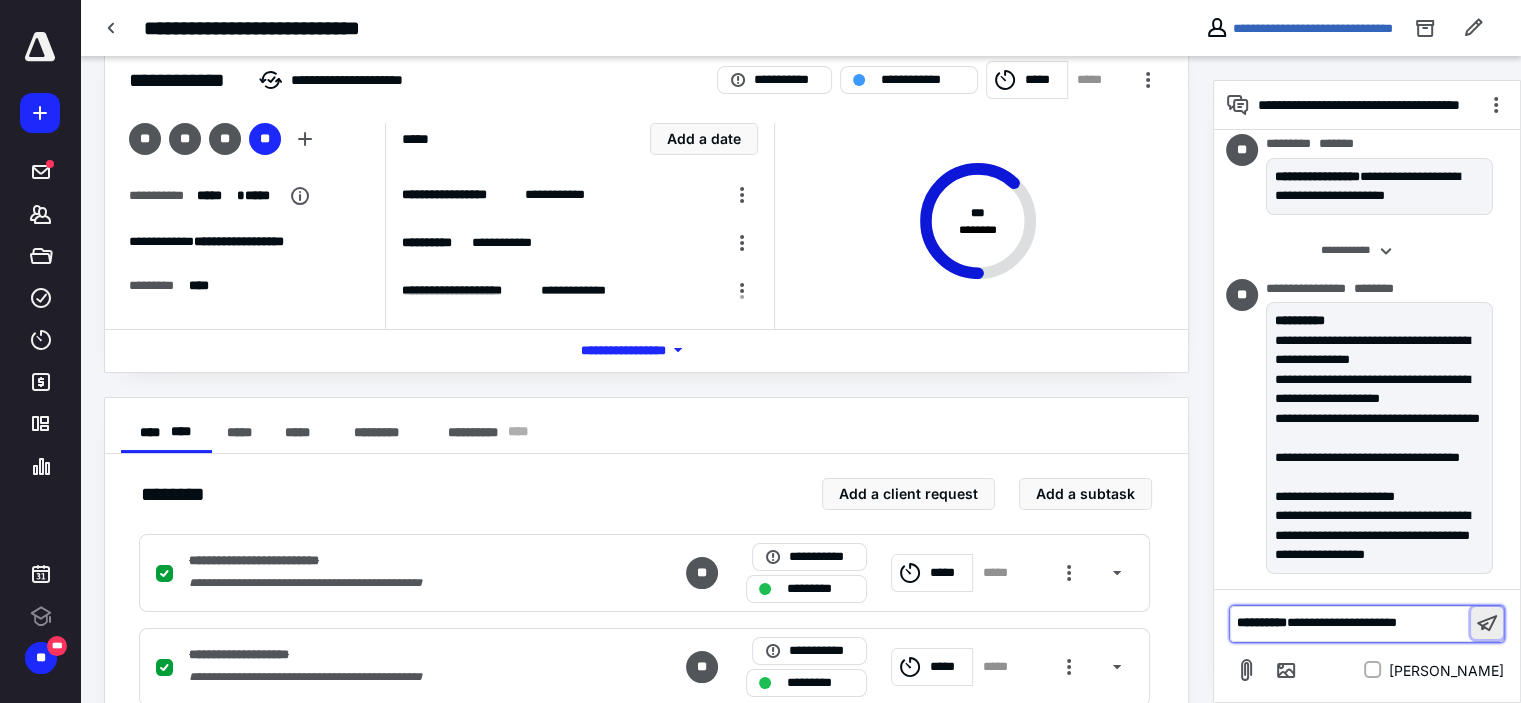 click at bounding box center (1487, 623) 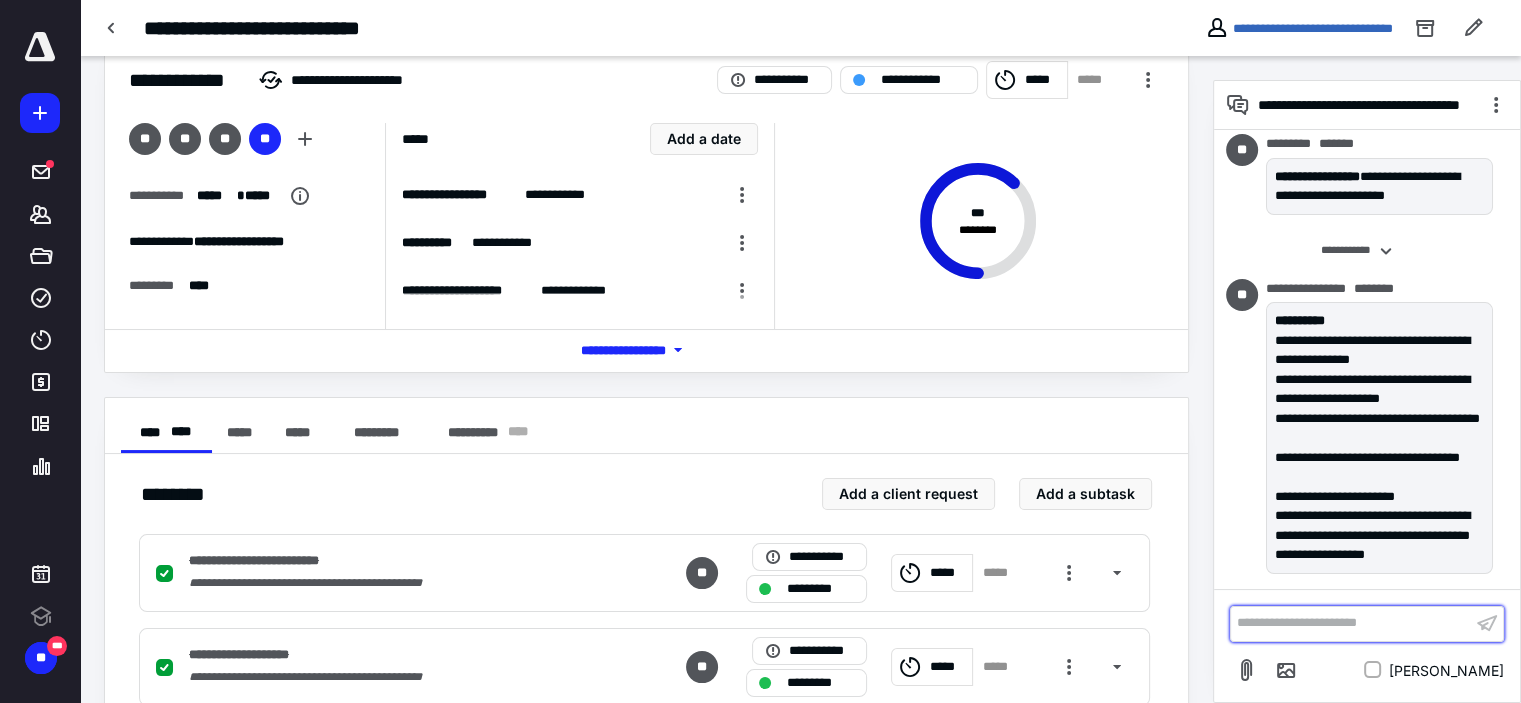 scroll, scrollTop: 595, scrollLeft: 0, axis: vertical 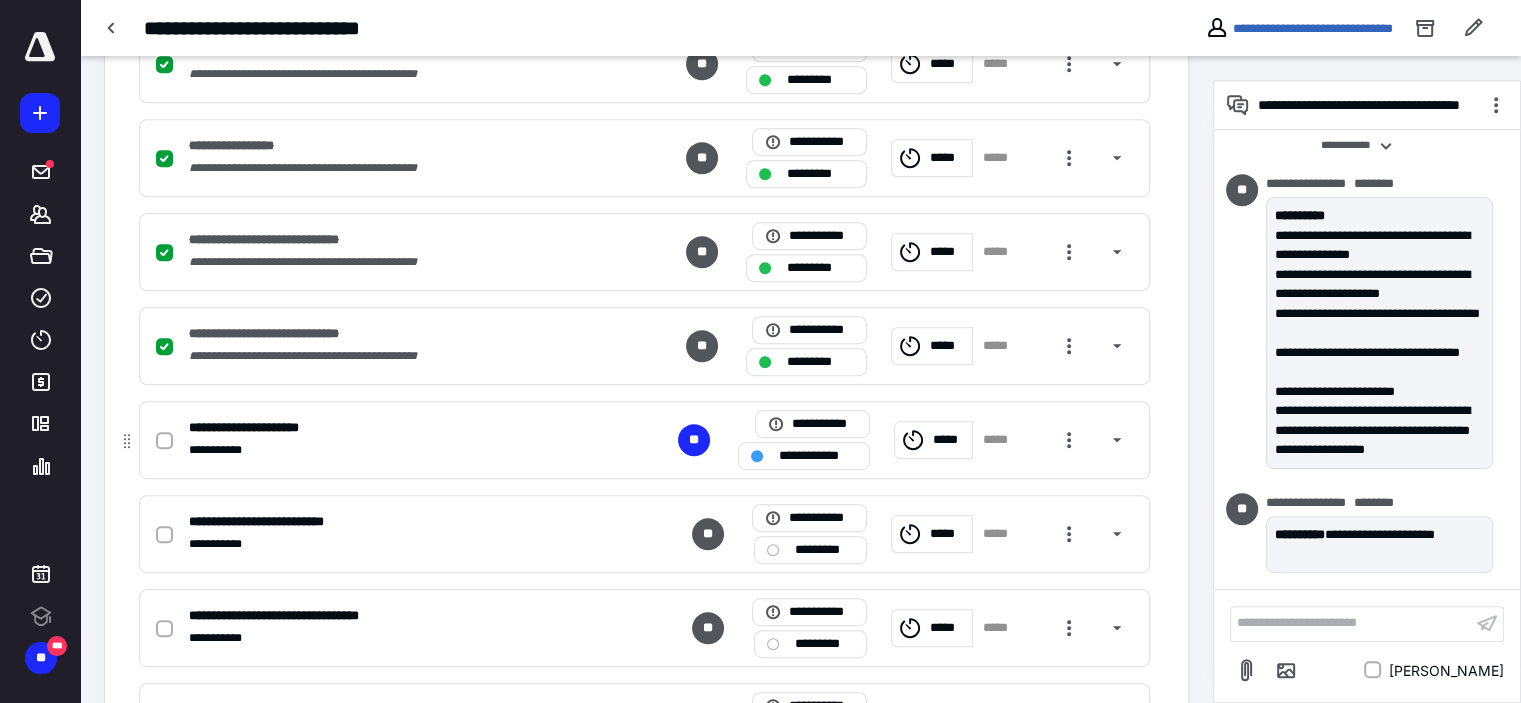 click at bounding box center (164, 441) 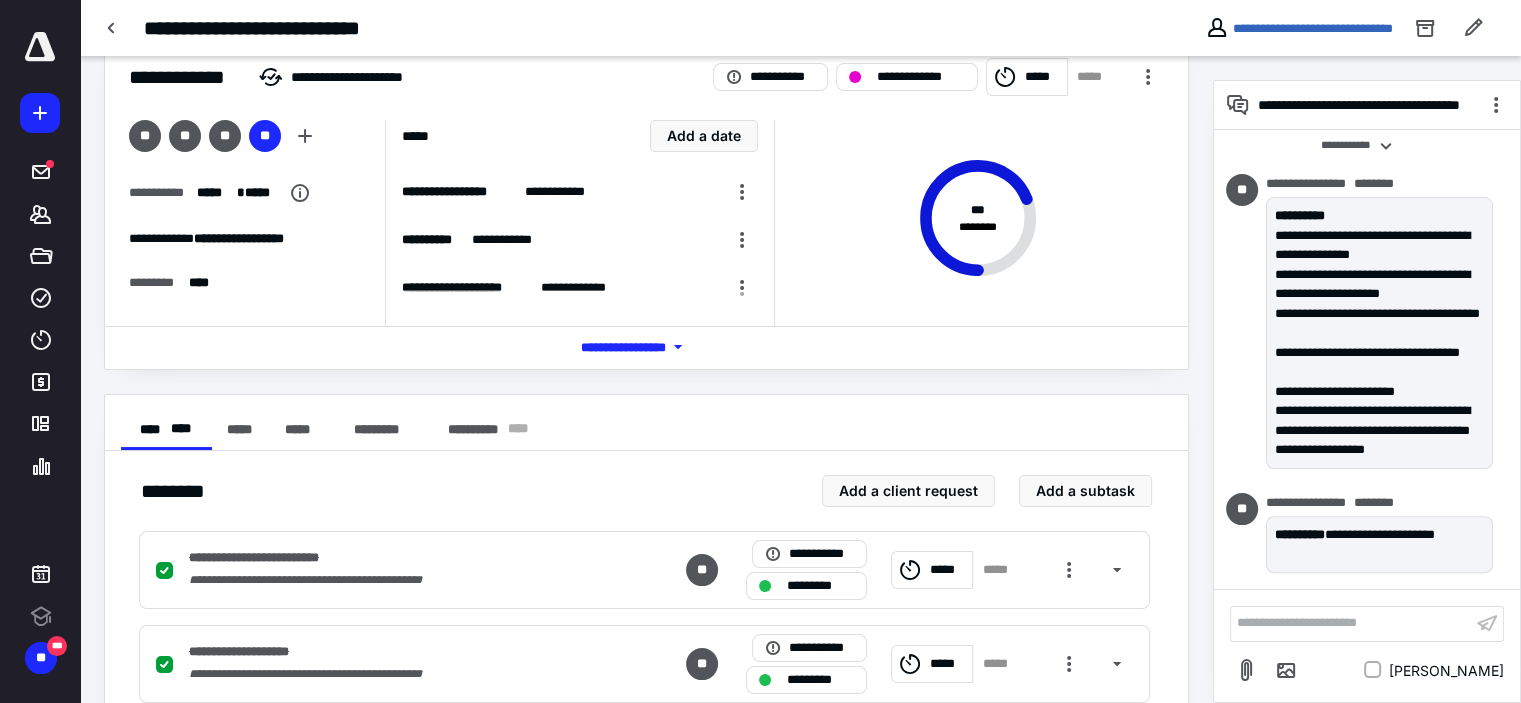 scroll, scrollTop: 0, scrollLeft: 0, axis: both 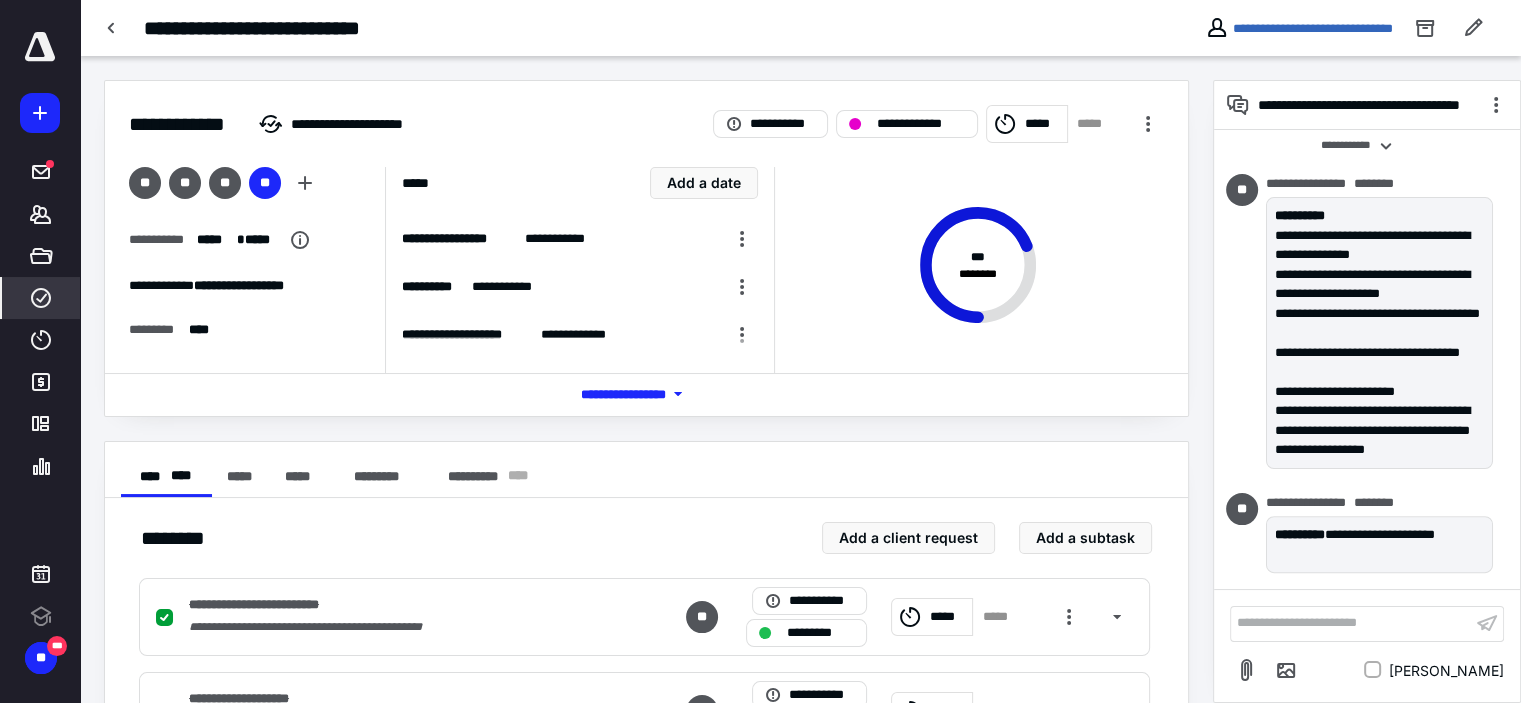 click 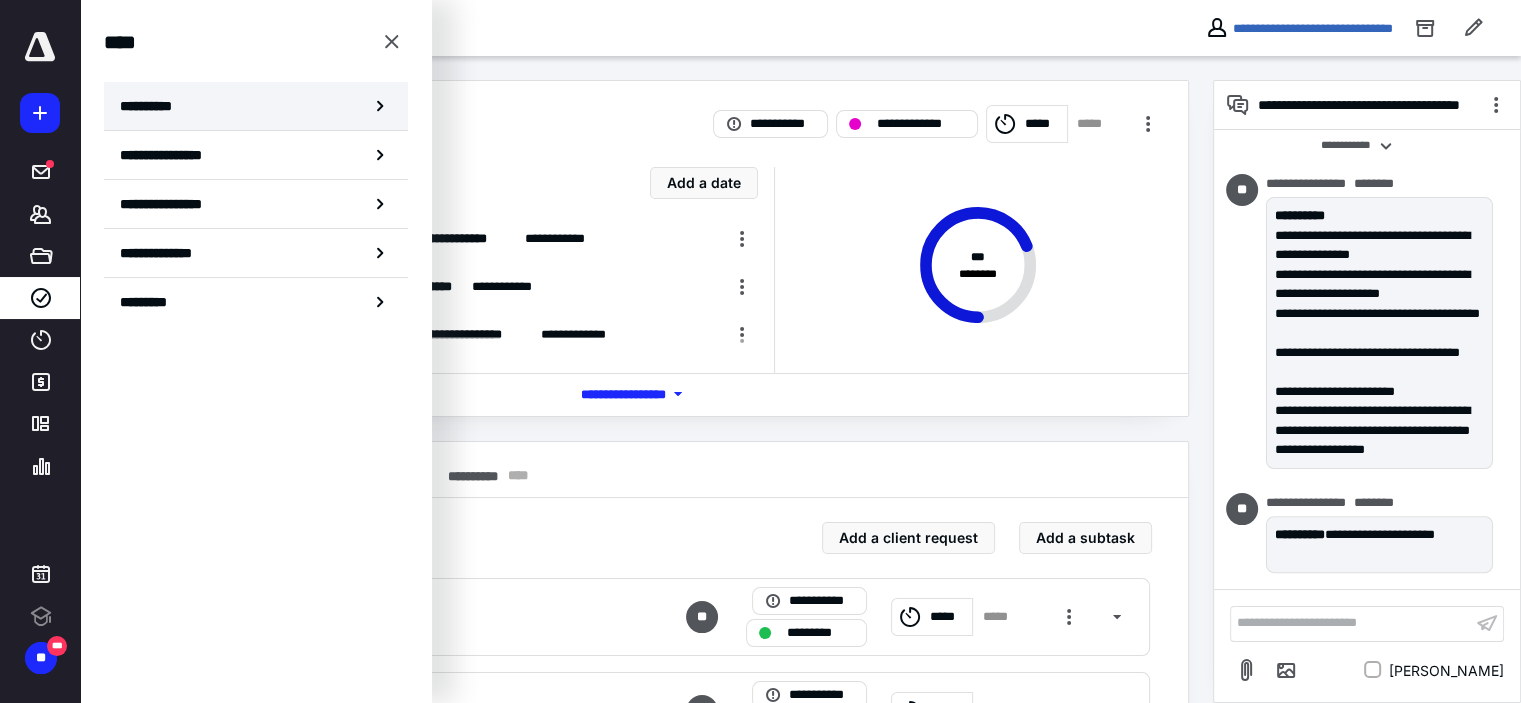 click on "**********" at bounding box center (153, 106) 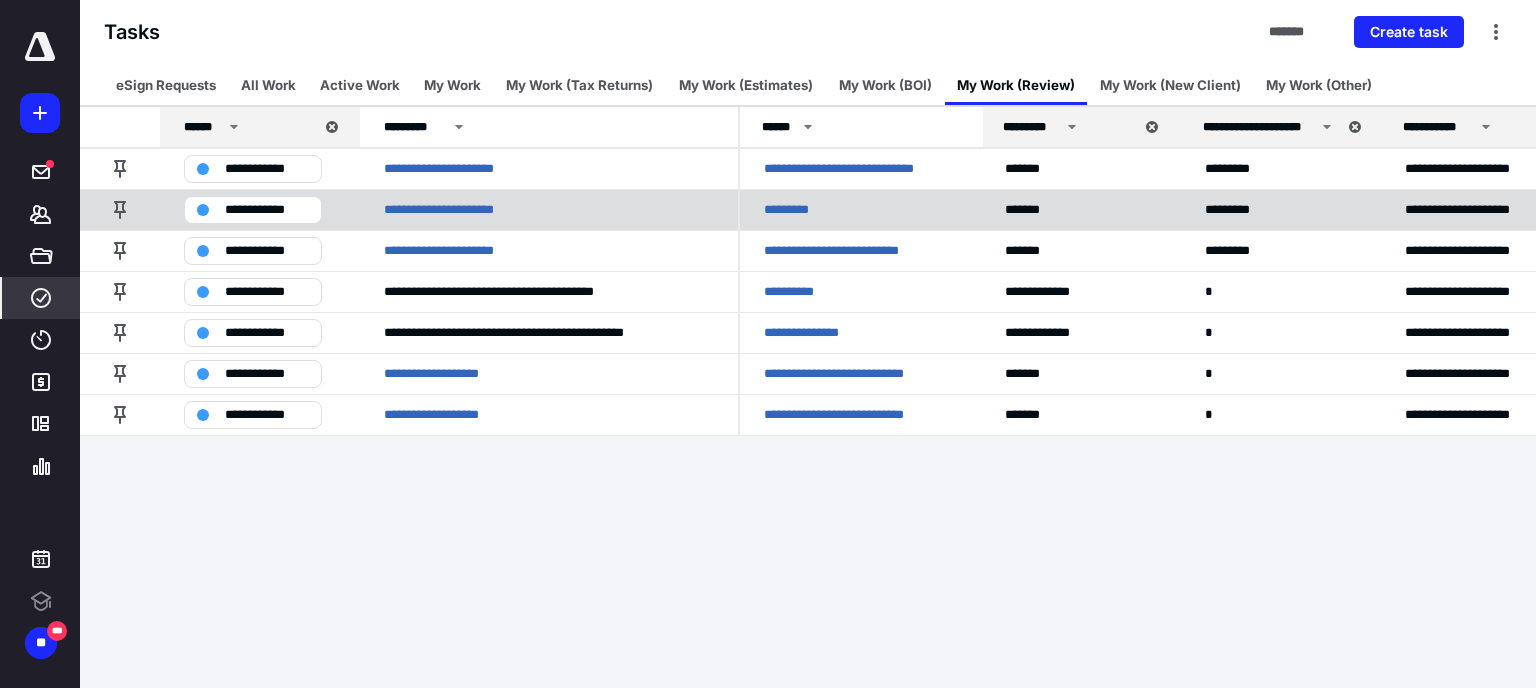 click on "*********" at bounding box center [793, 210] 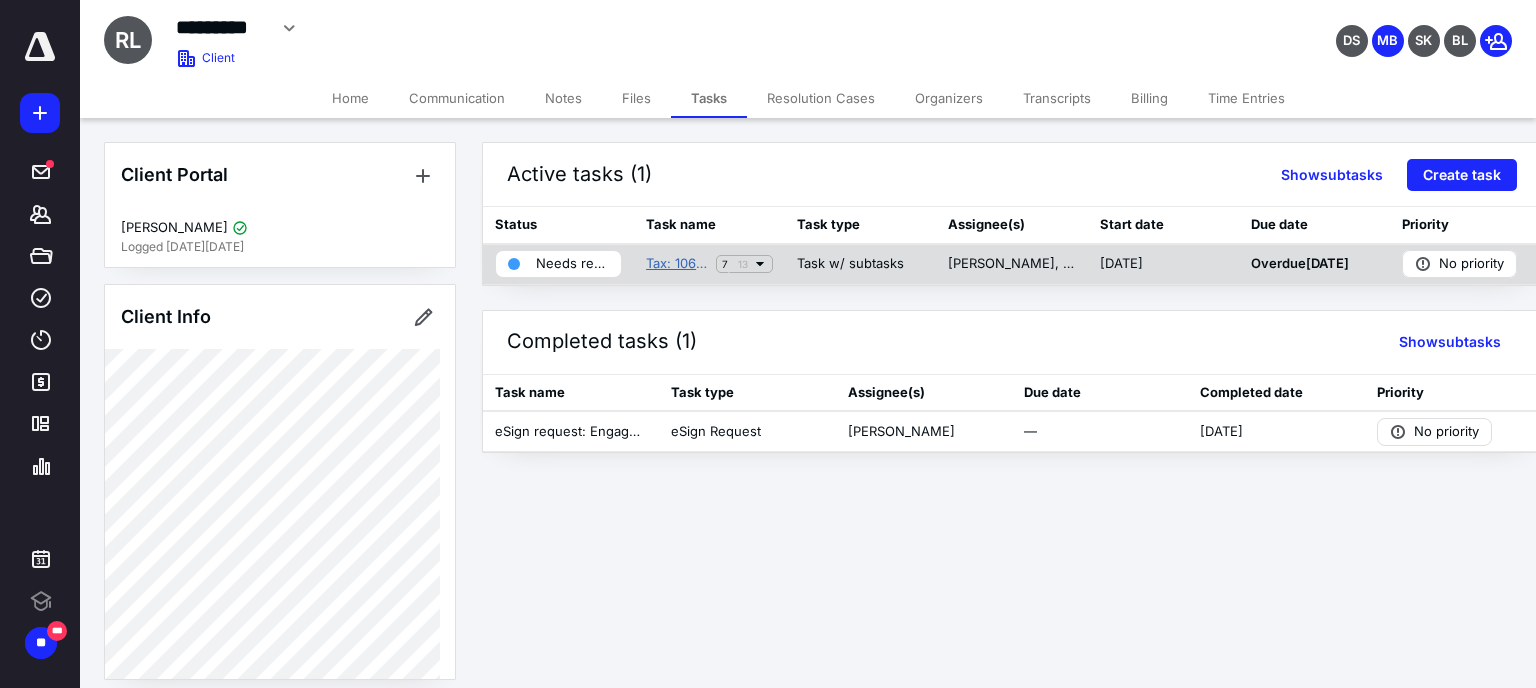 click on "Tax: 1065 Tax Return - 2024" at bounding box center (677, 264) 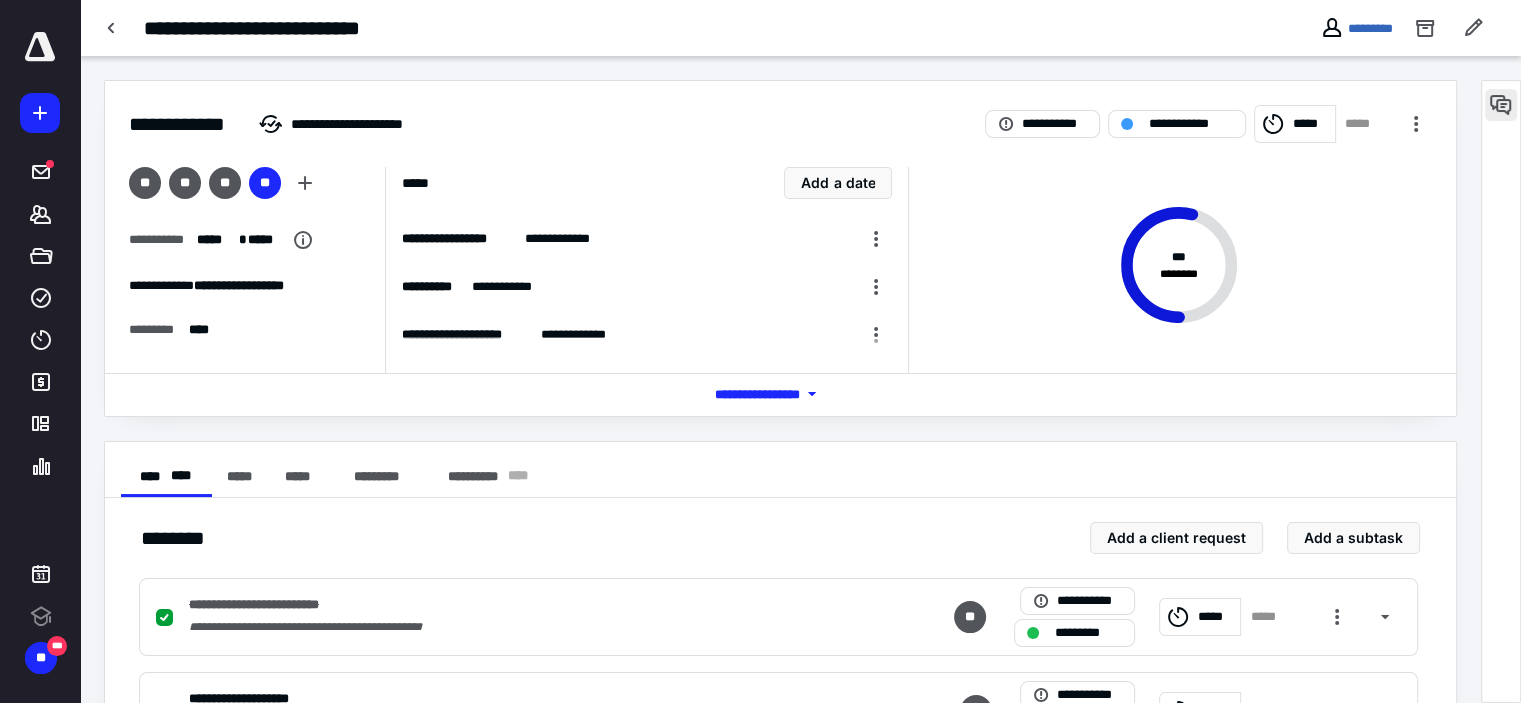 click at bounding box center (1501, 105) 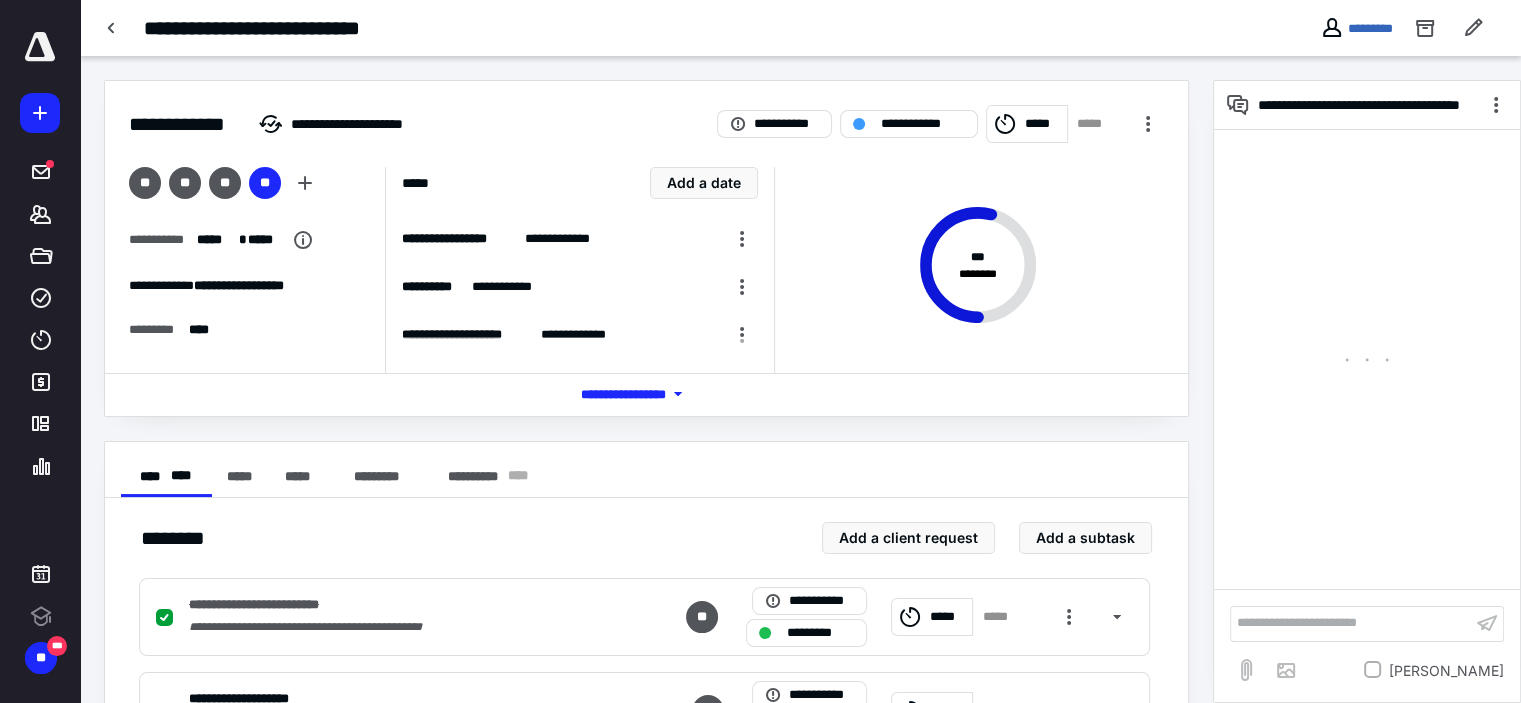 scroll, scrollTop: 236, scrollLeft: 0, axis: vertical 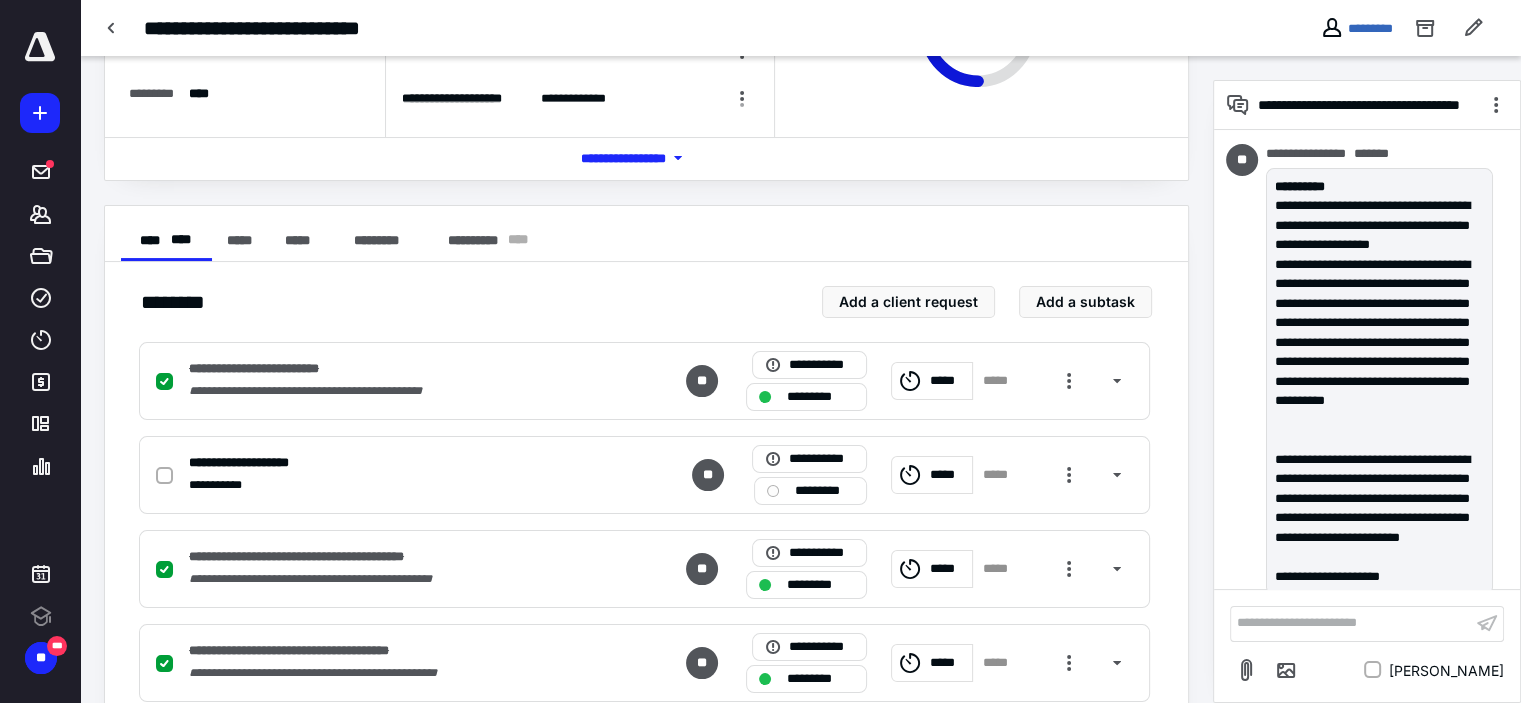 click on "**********" at bounding box center (595, 28) 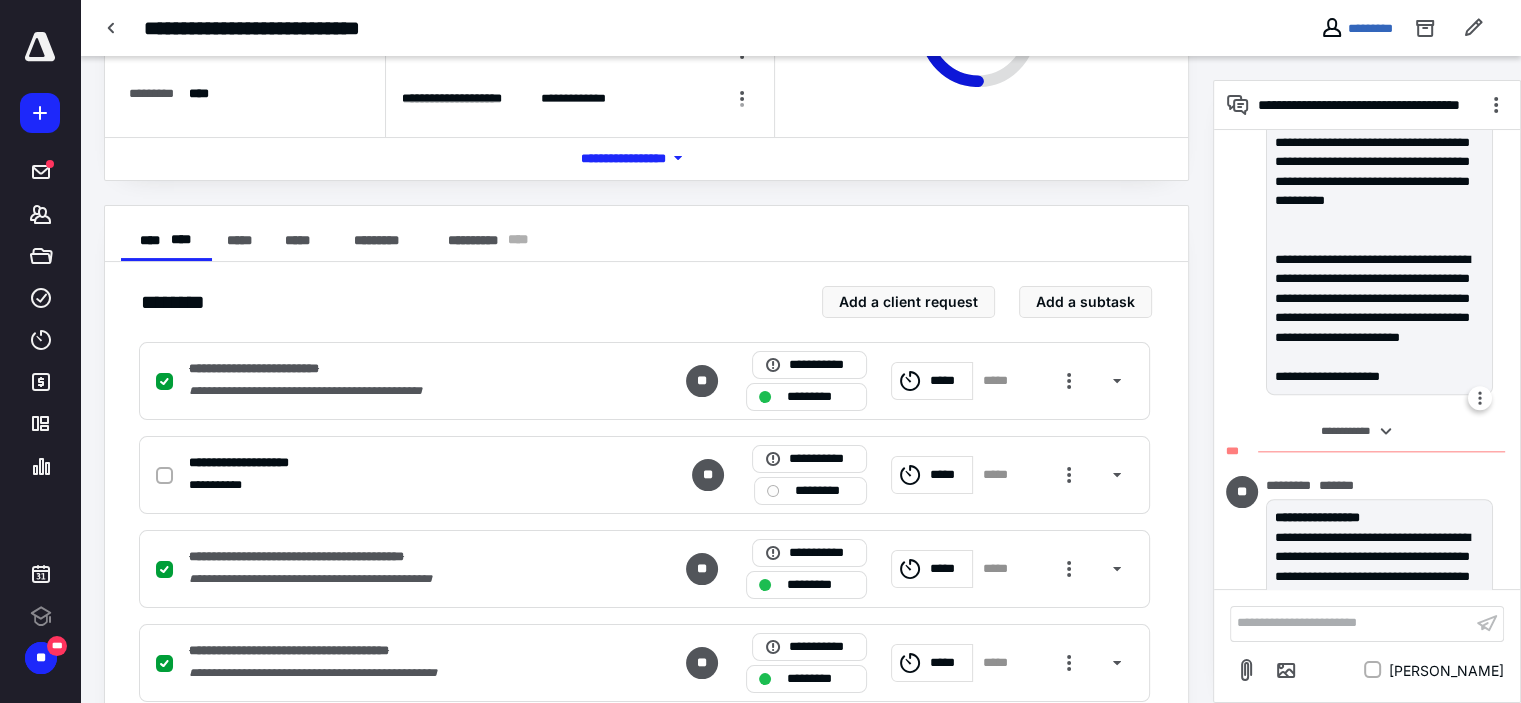 scroll, scrollTop: 1004, scrollLeft: 0, axis: vertical 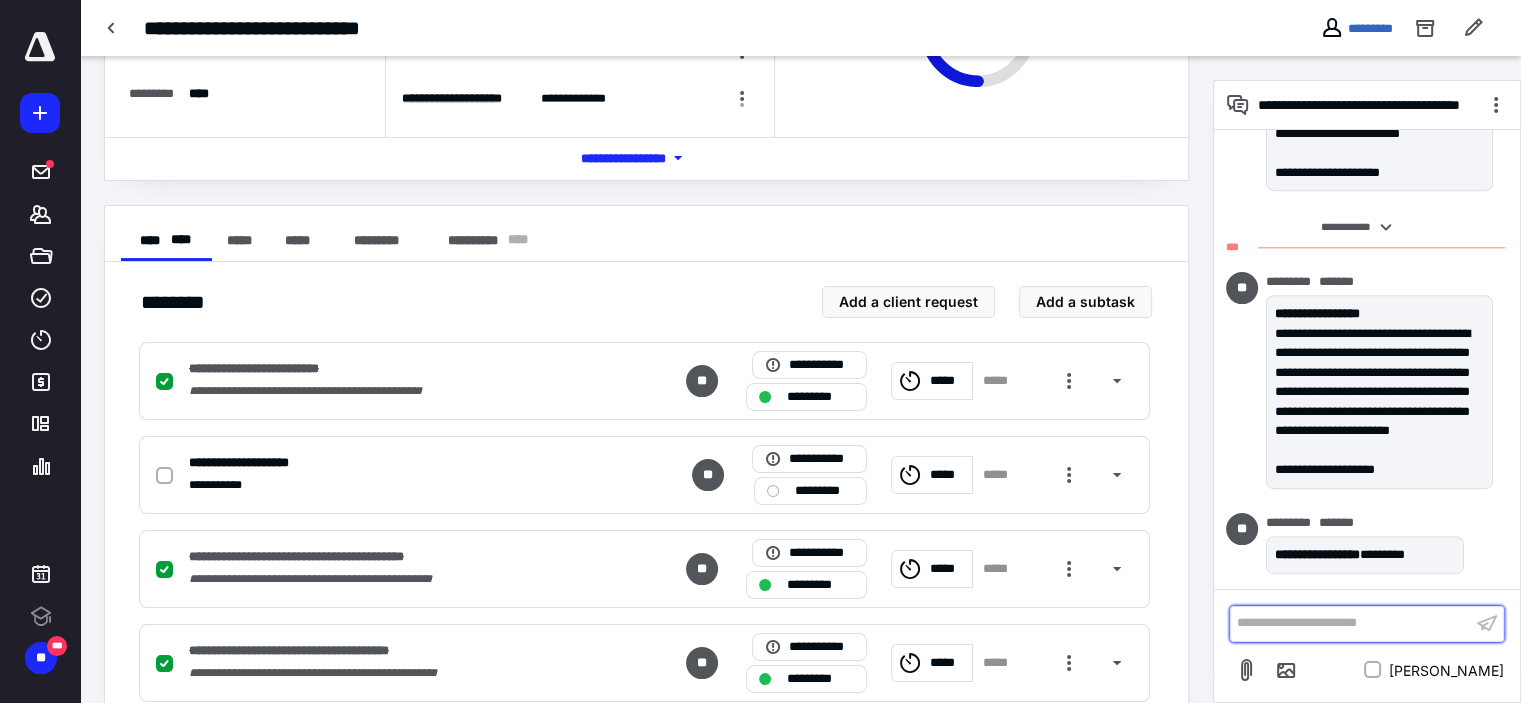 click on "**********" at bounding box center (1351, 623) 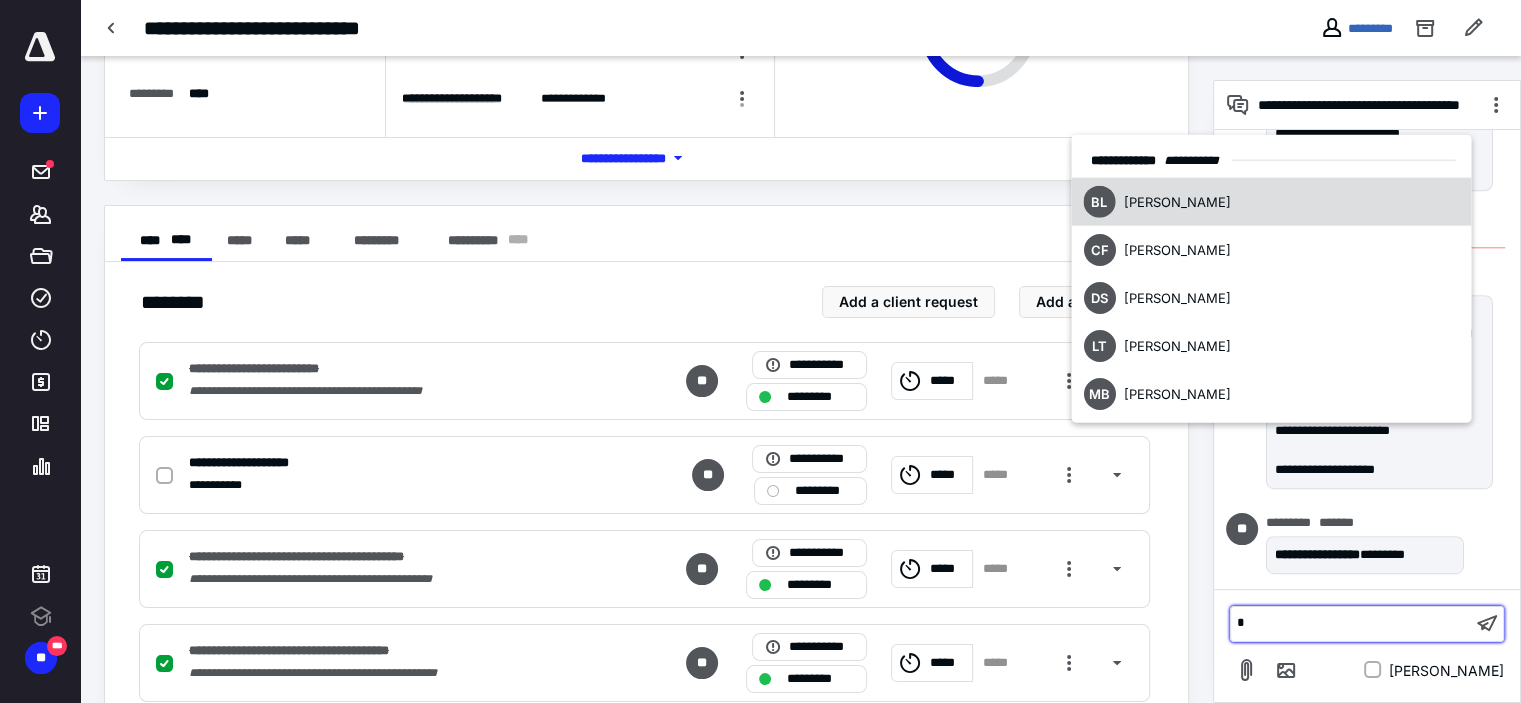 scroll, scrollTop: 44, scrollLeft: 0, axis: vertical 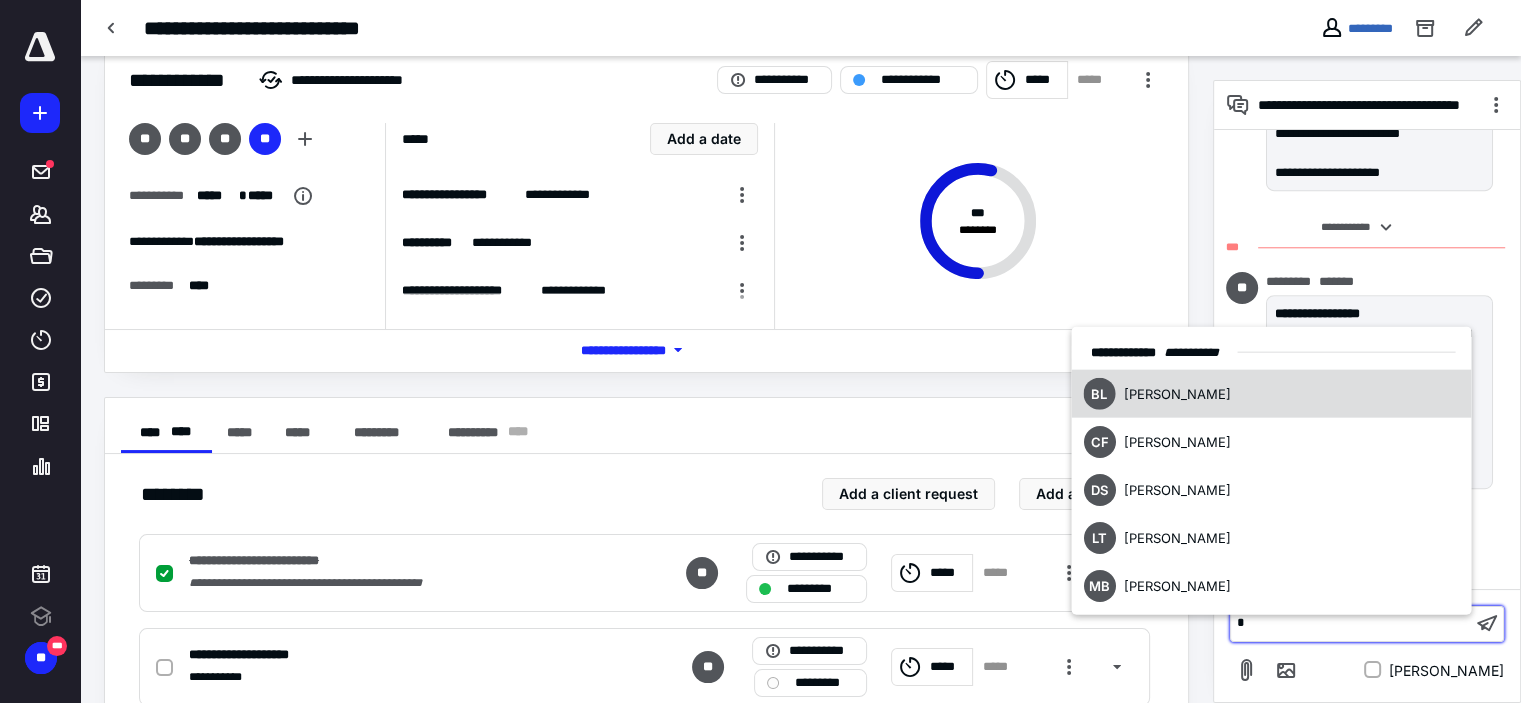 type 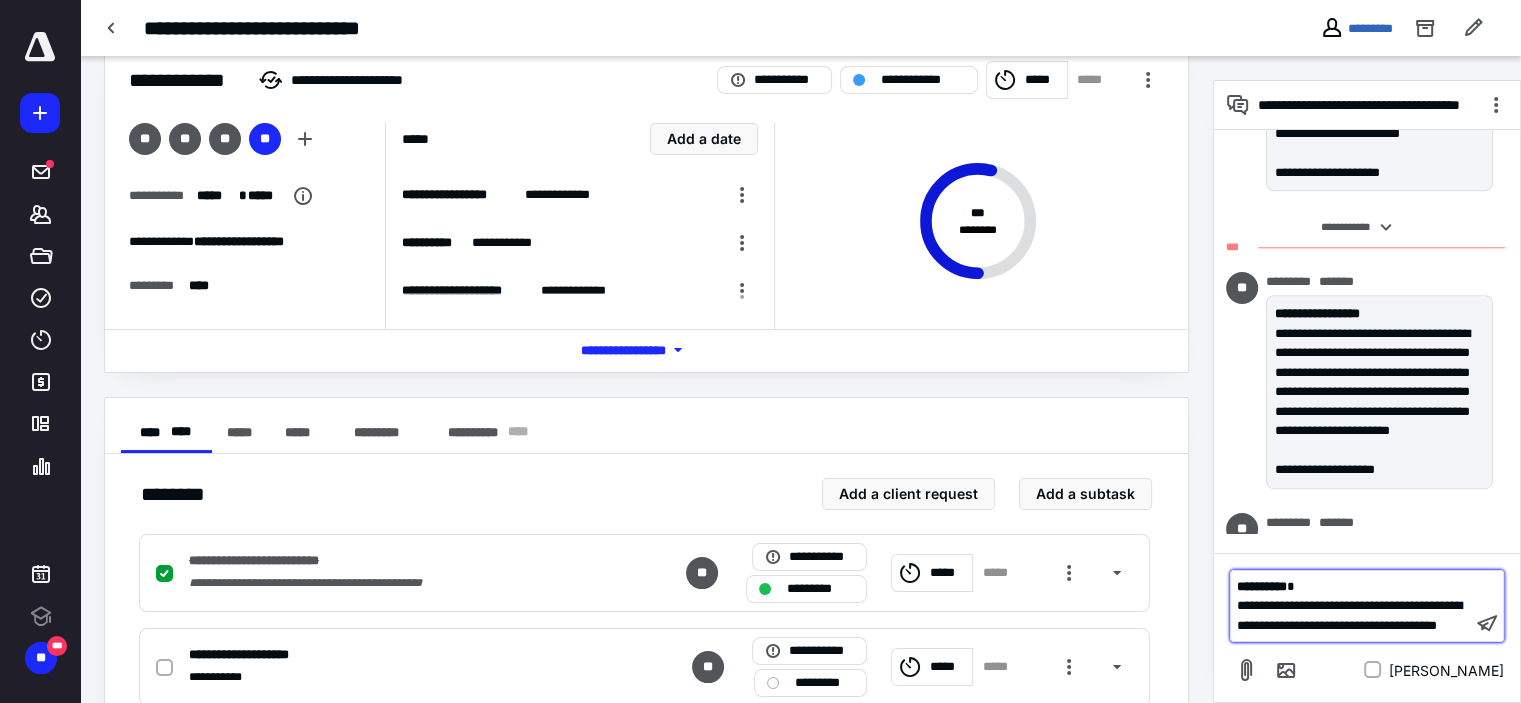 click on "**********" at bounding box center (1349, 615) 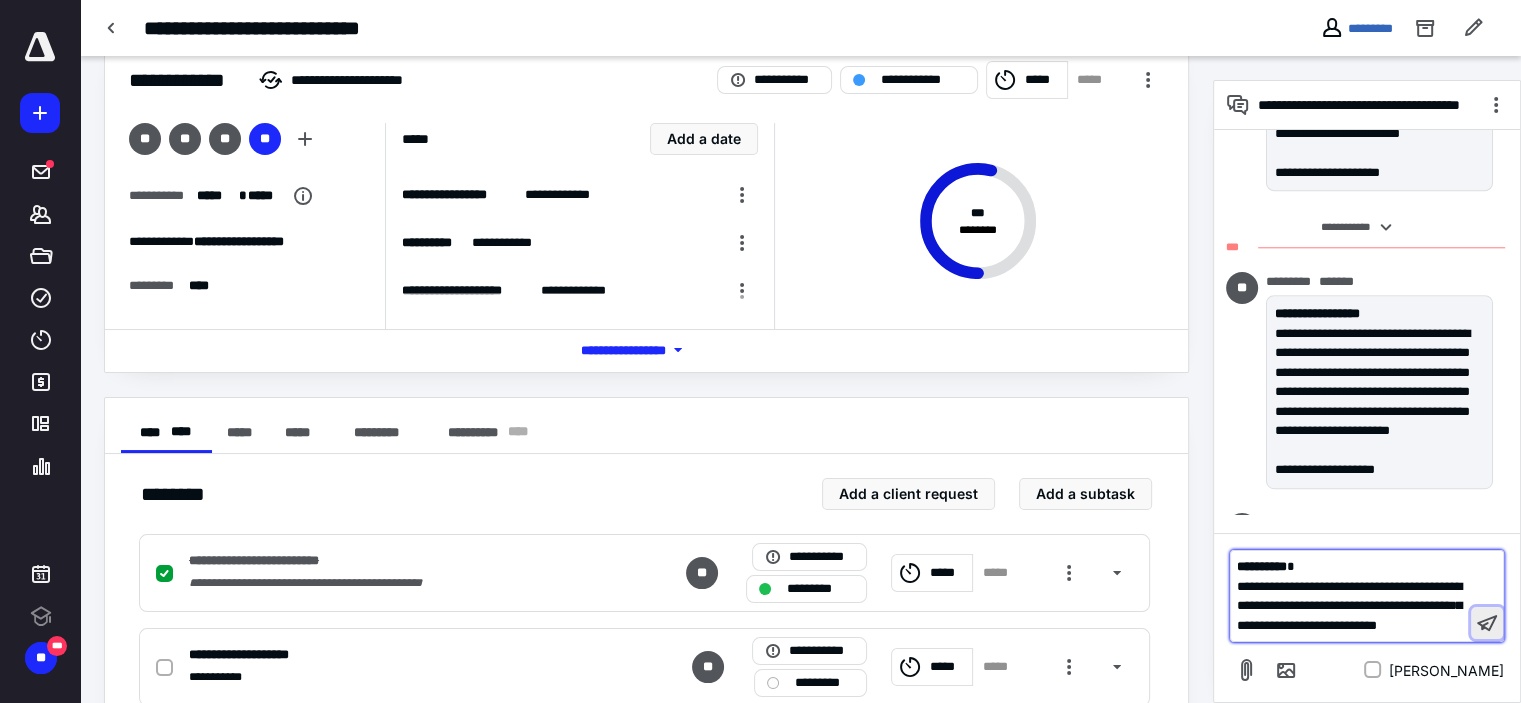 click at bounding box center [1487, 623] 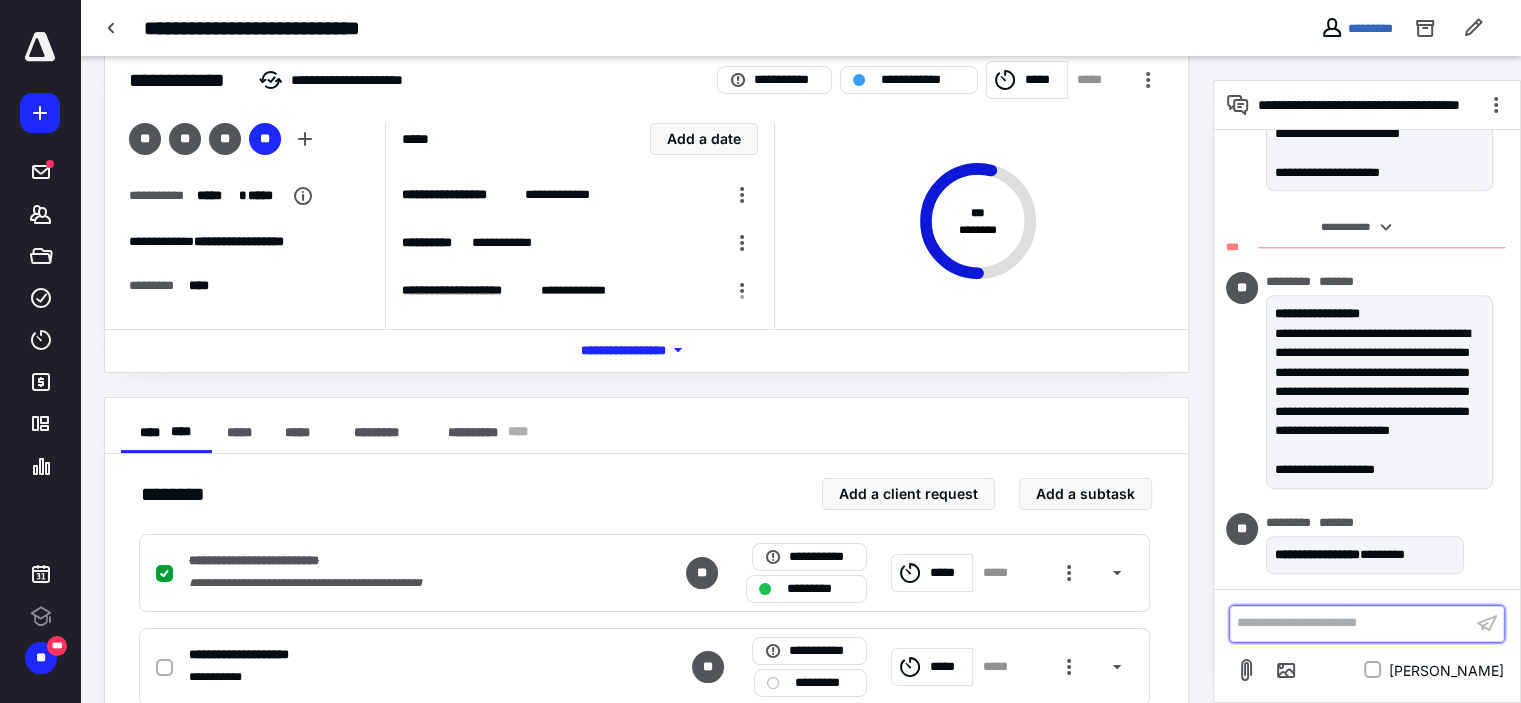 scroll, scrollTop: 1211, scrollLeft: 0, axis: vertical 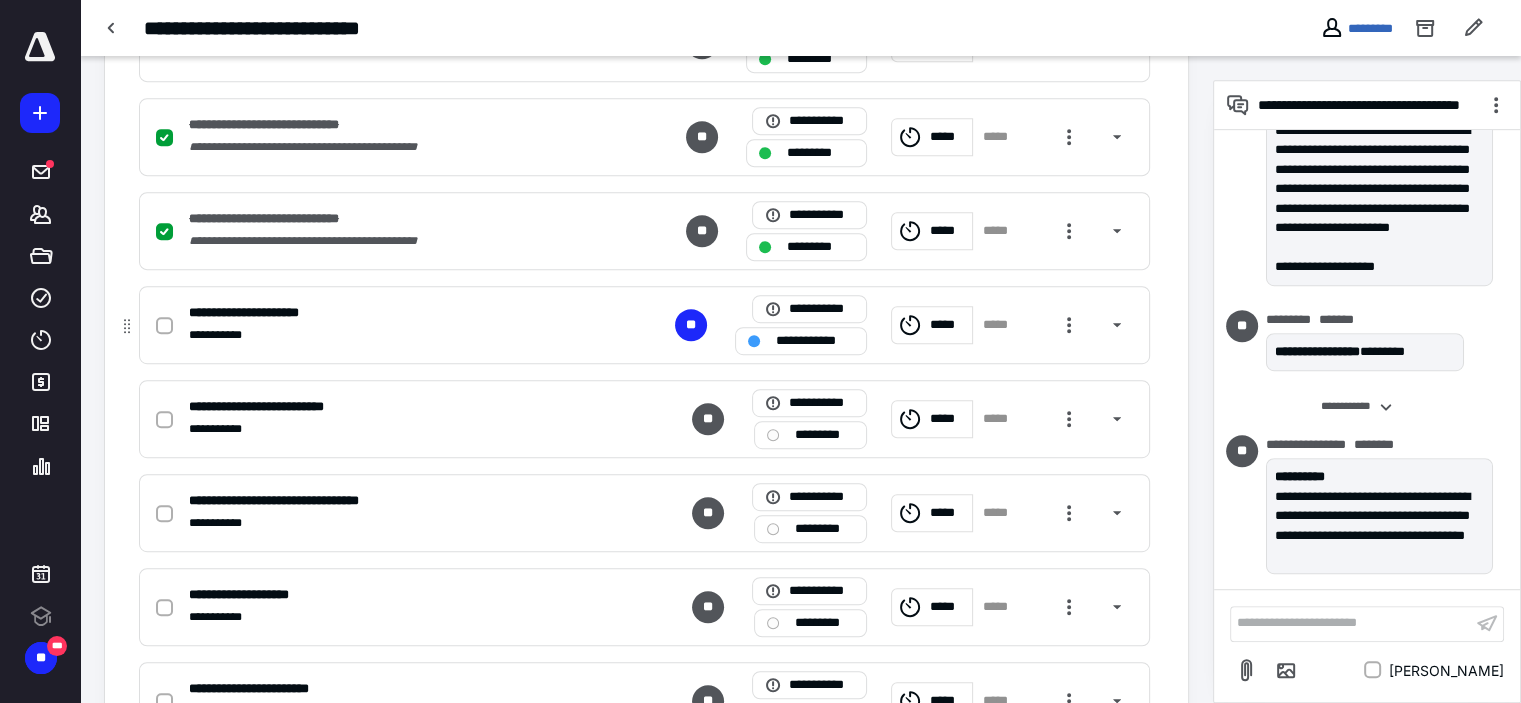click 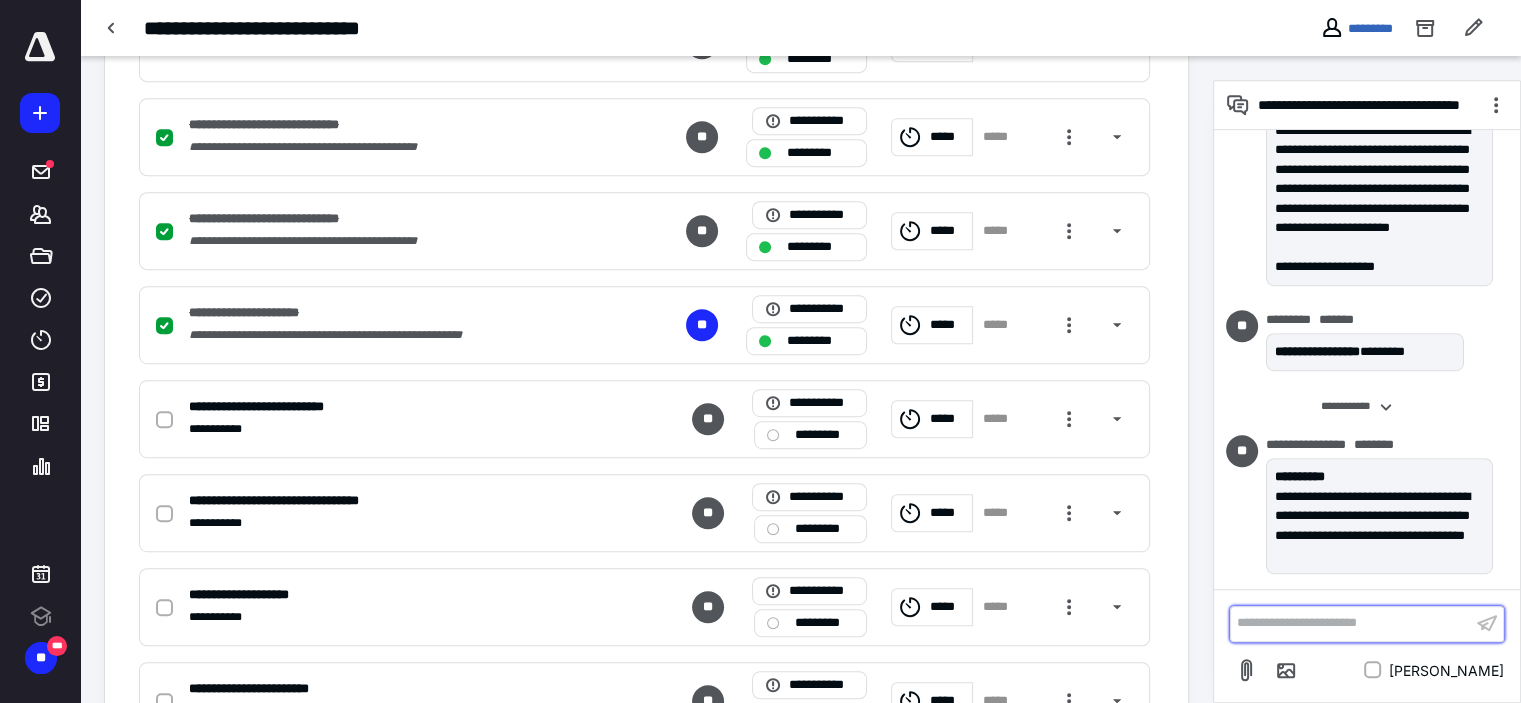 click on "**********" at bounding box center (1351, 623) 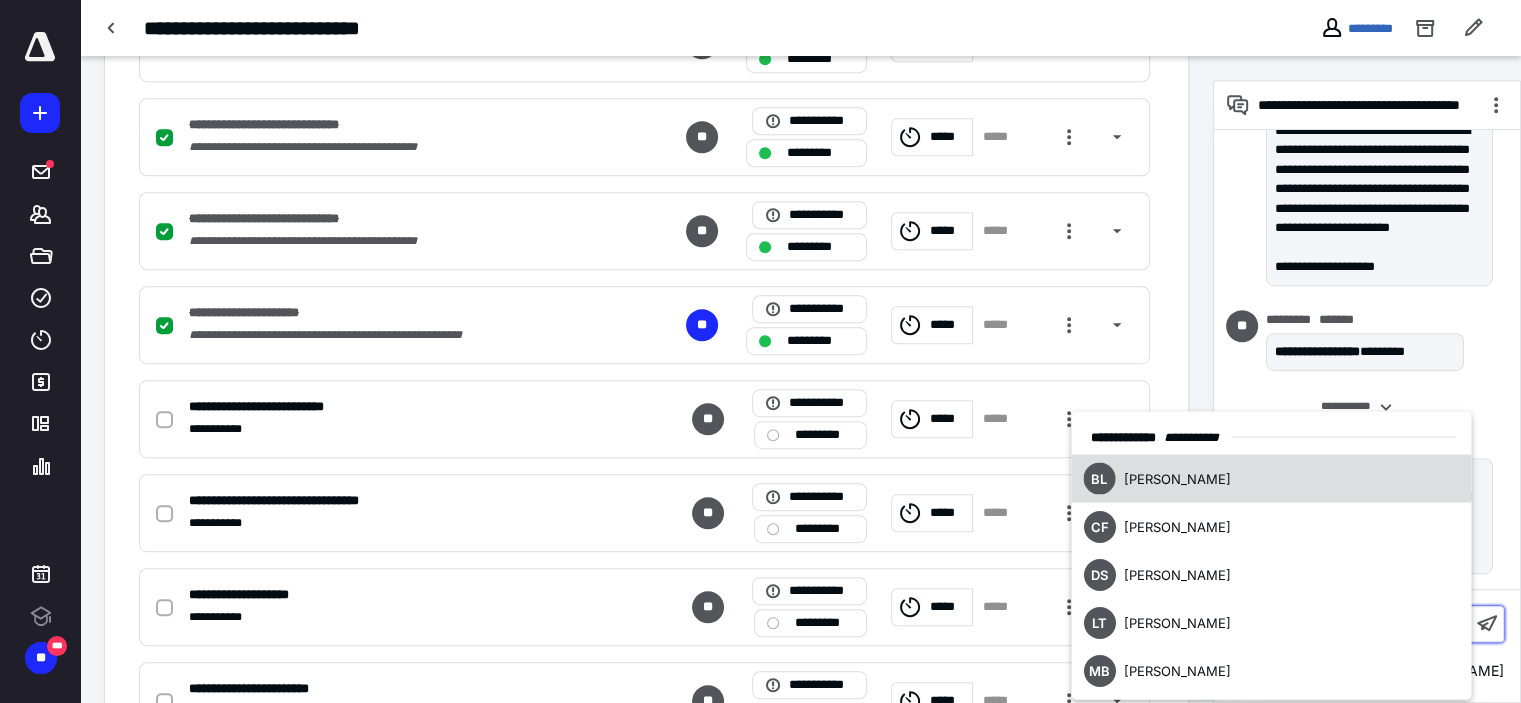scroll, scrollTop: 1129, scrollLeft: 0, axis: vertical 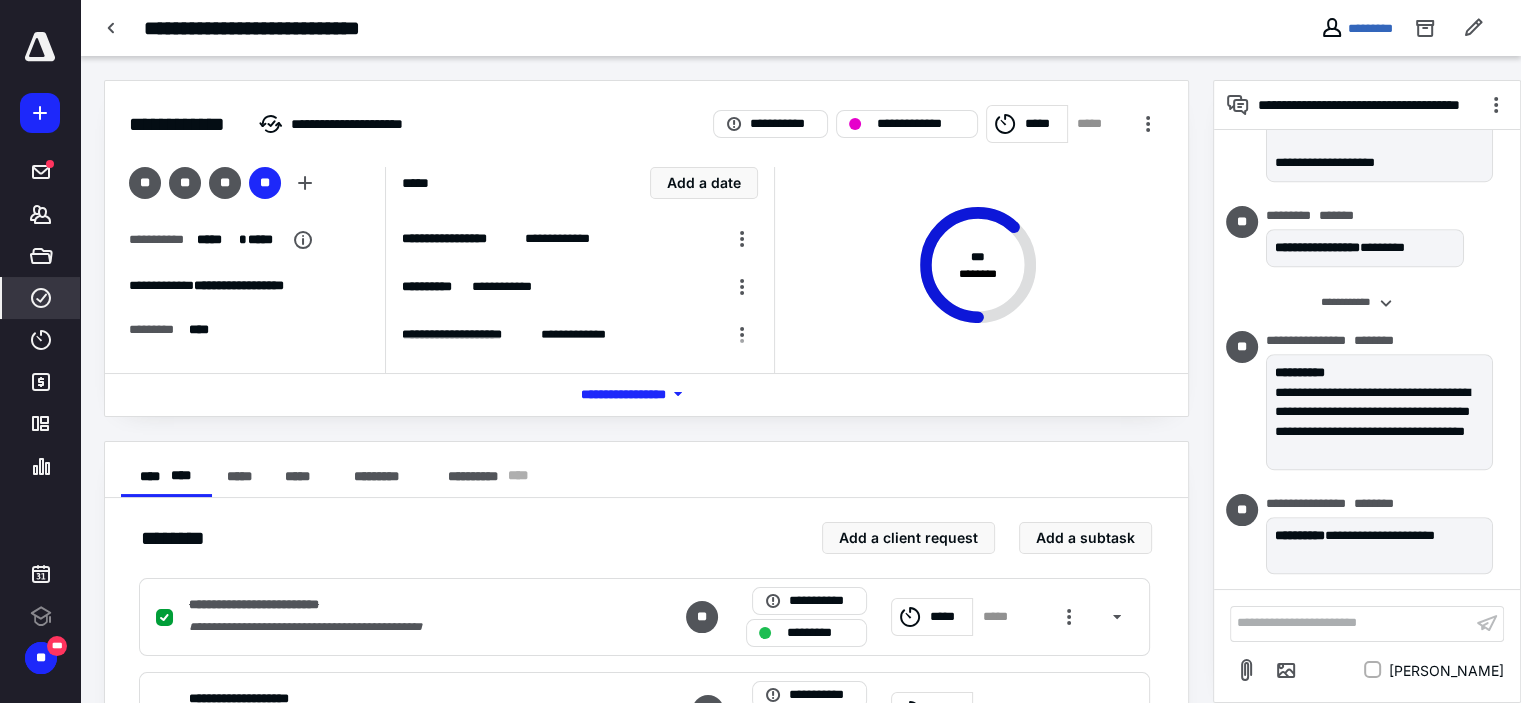 click 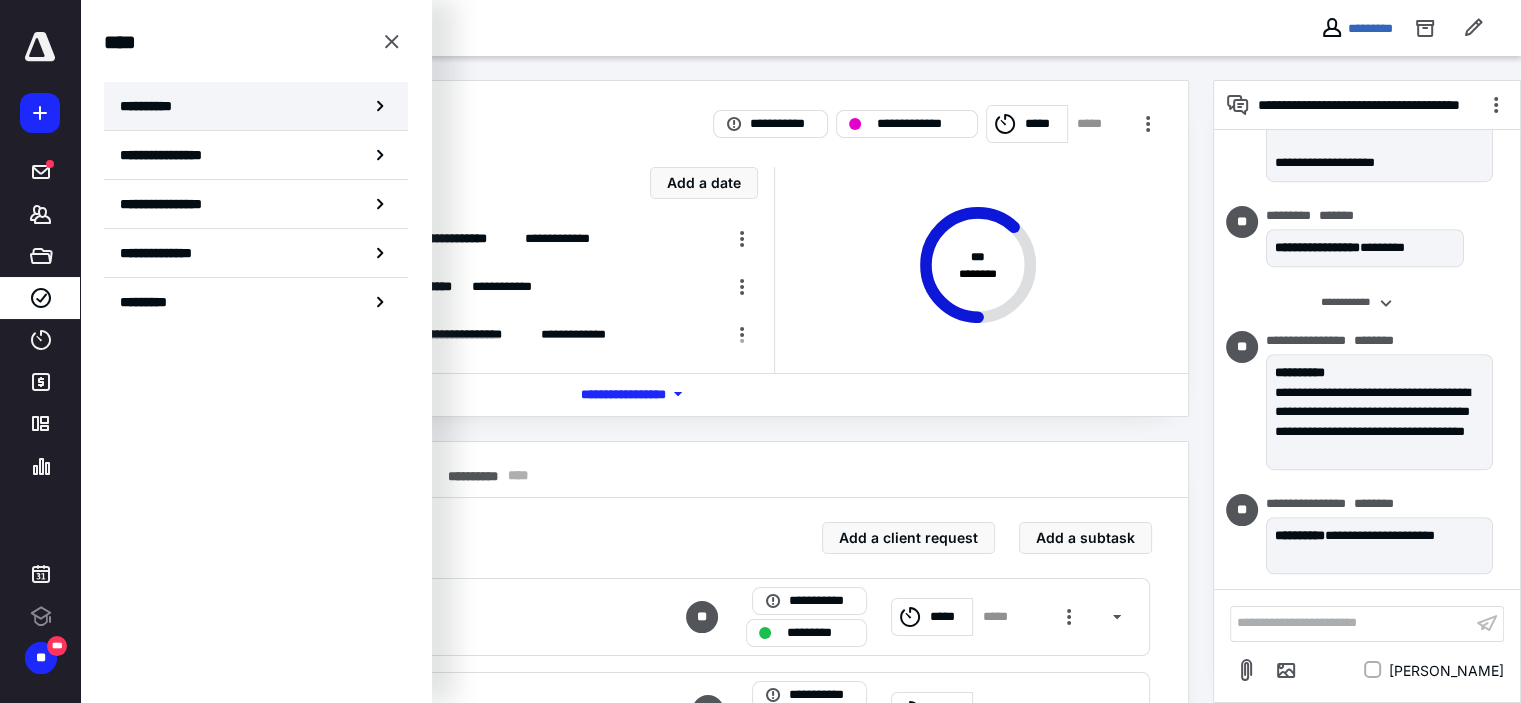 click on "**********" at bounding box center (256, 106) 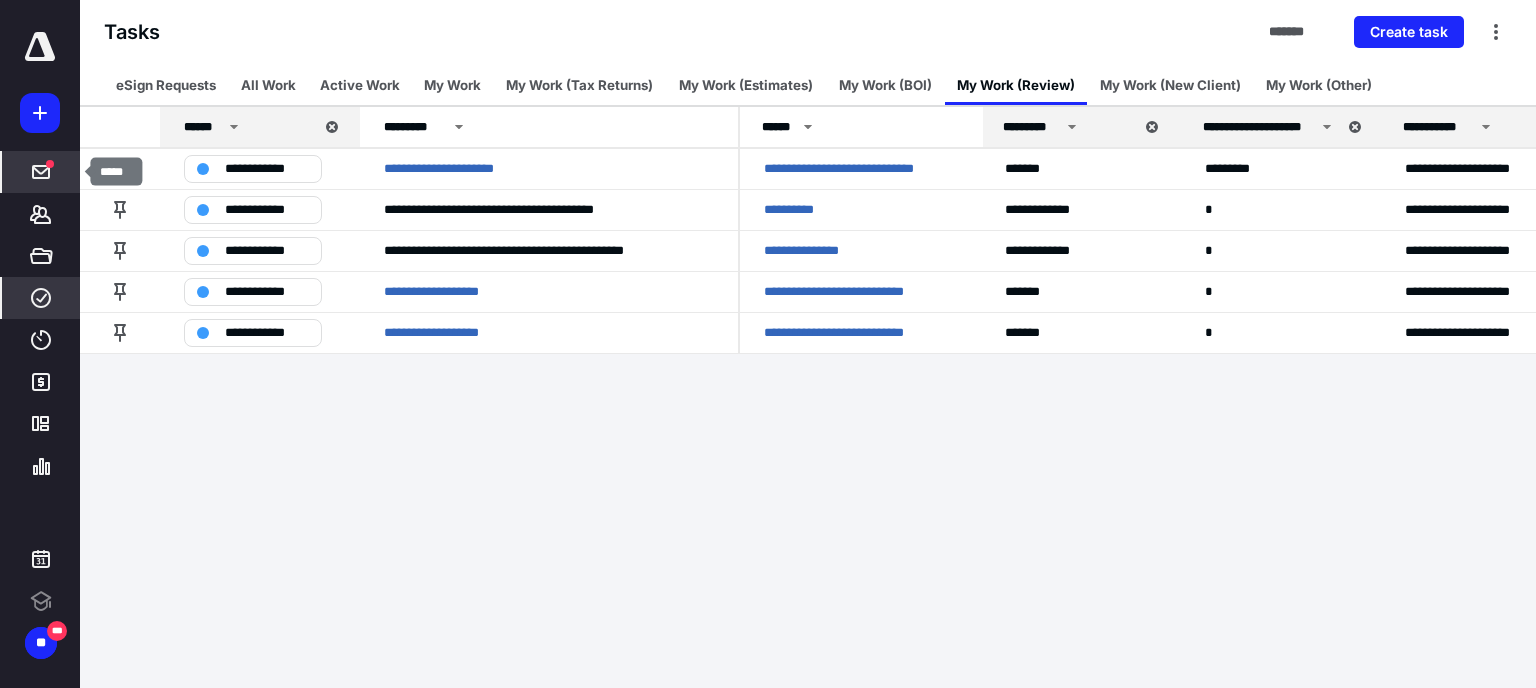 click 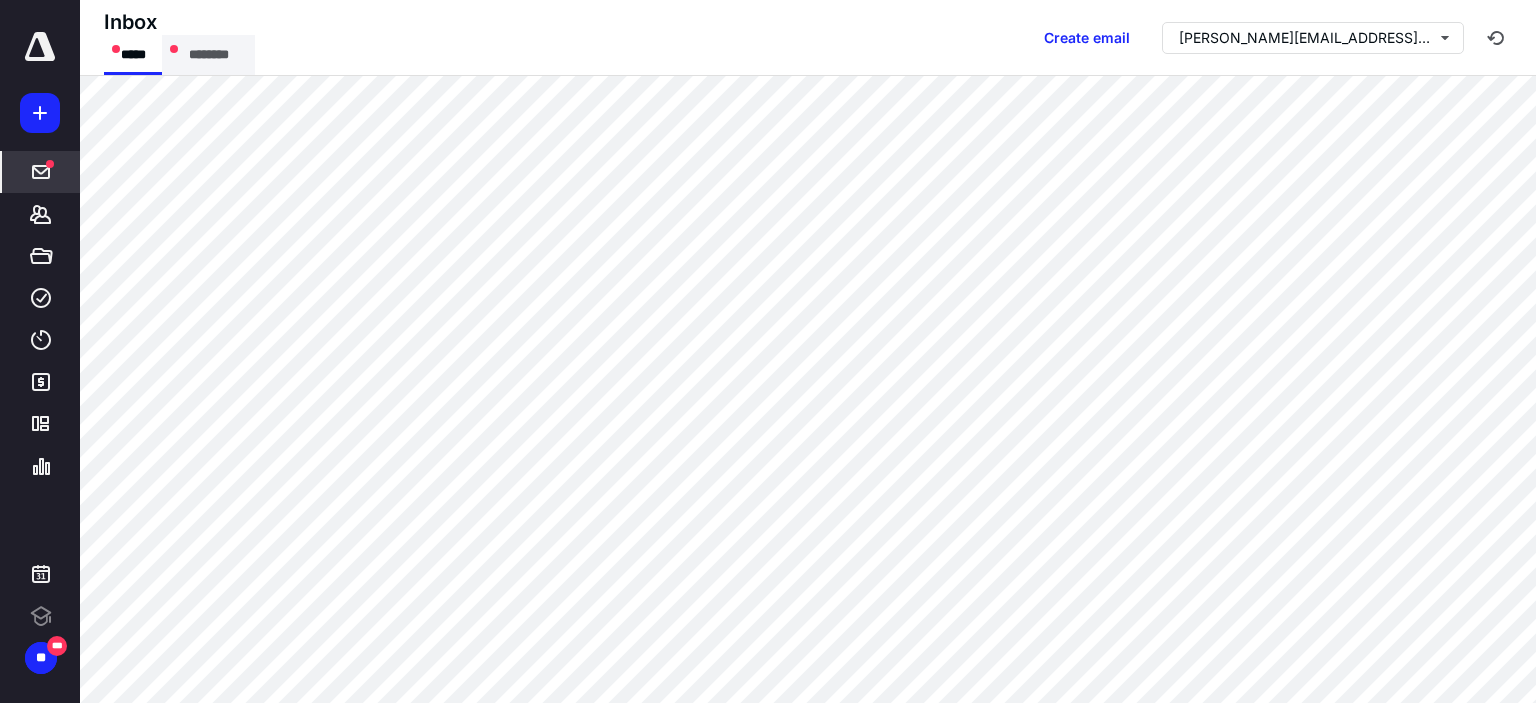 click on "********" at bounding box center [208, 55] 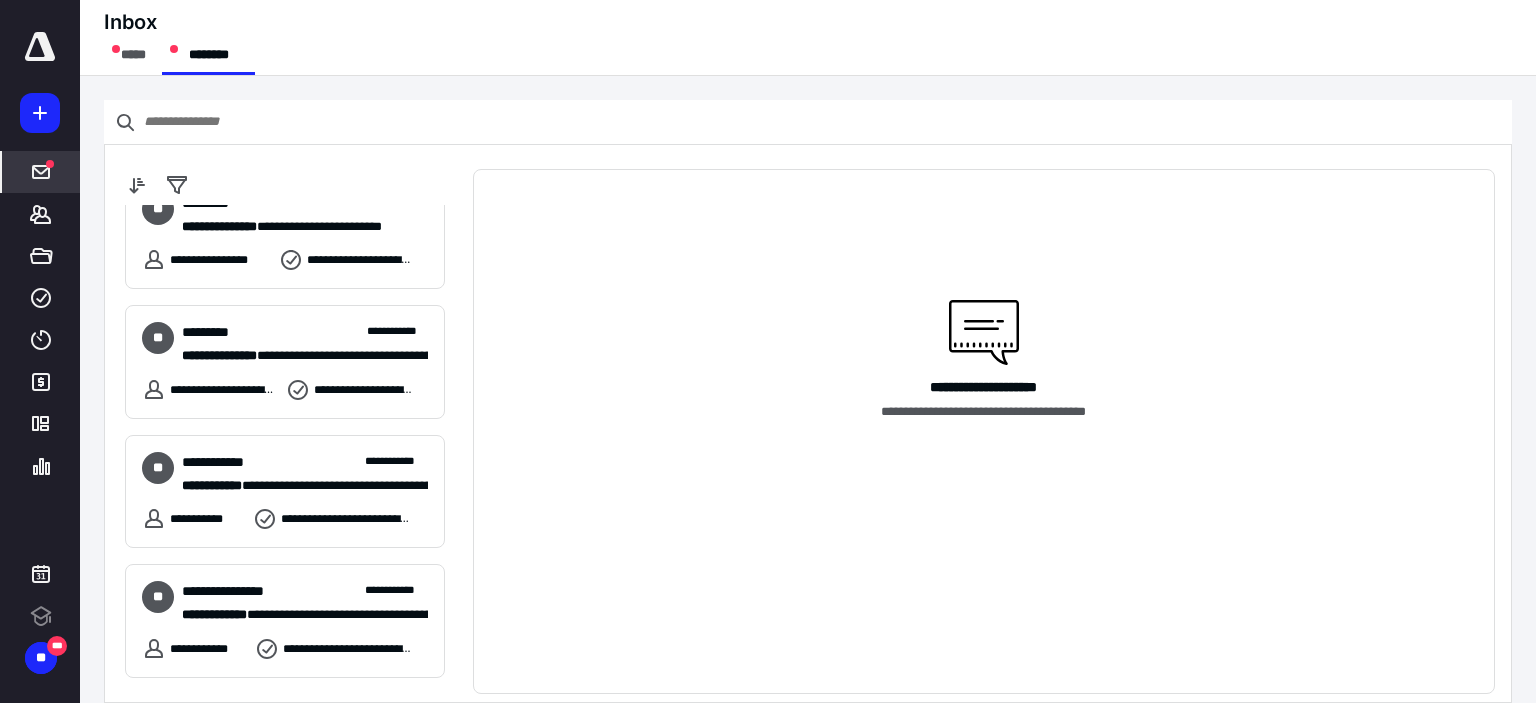 scroll, scrollTop: 0, scrollLeft: 0, axis: both 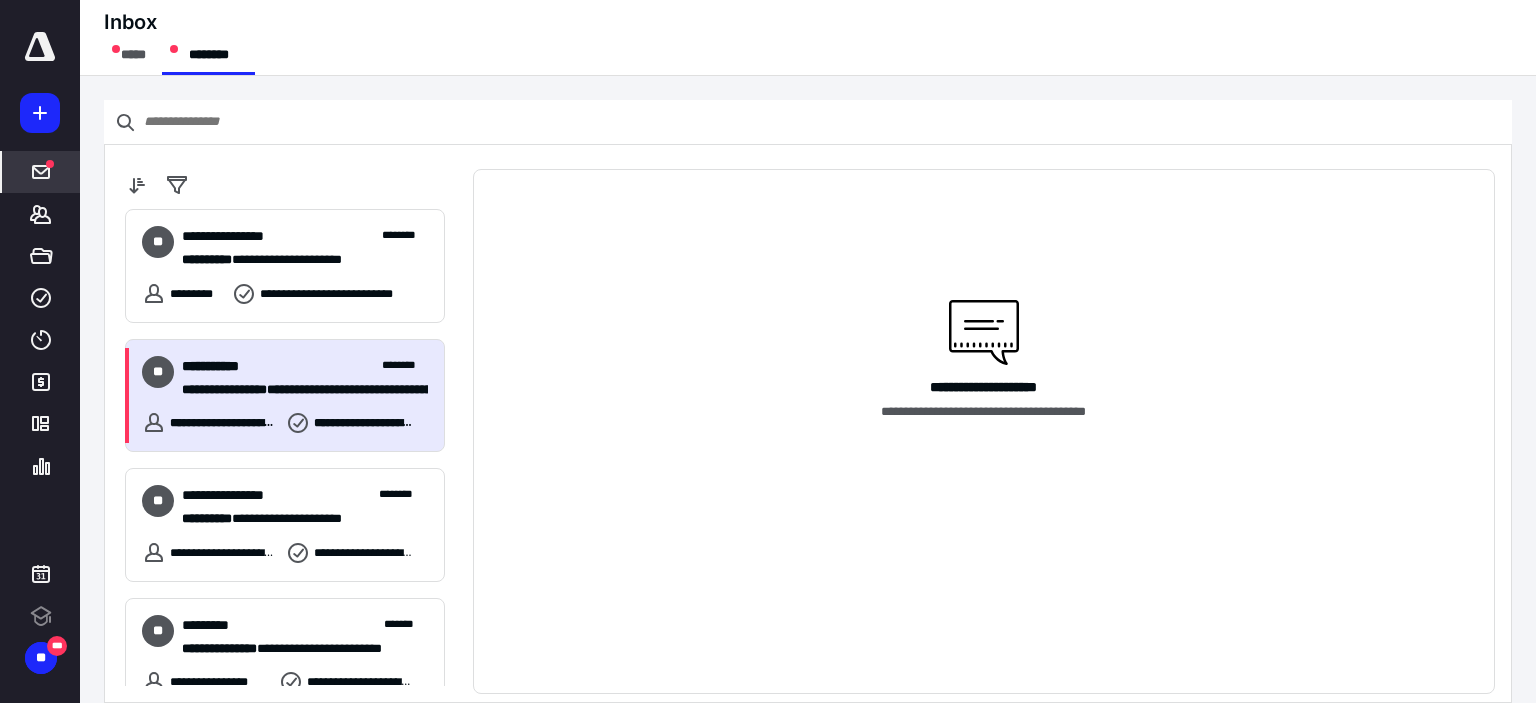 click on "**********" at bounding box center (305, 378) 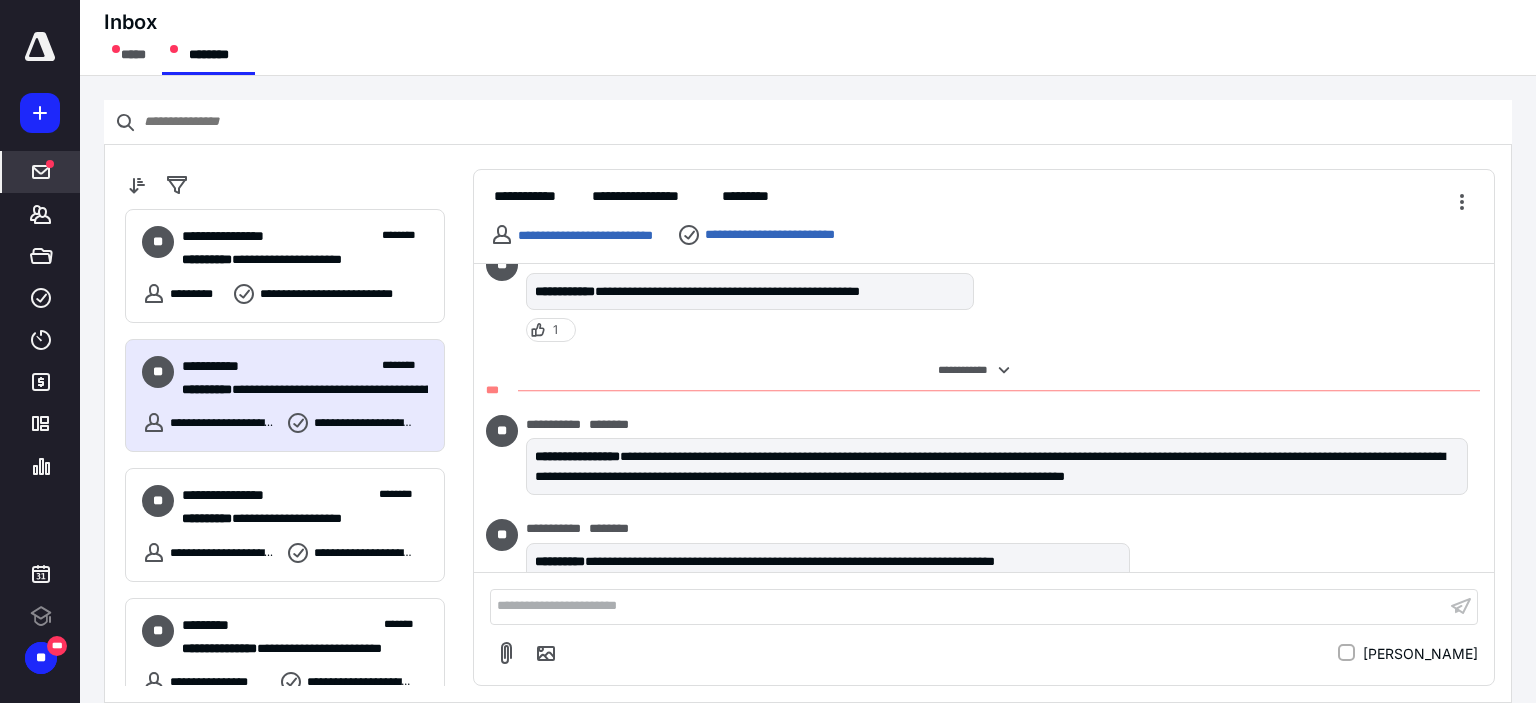 scroll, scrollTop: 423, scrollLeft: 0, axis: vertical 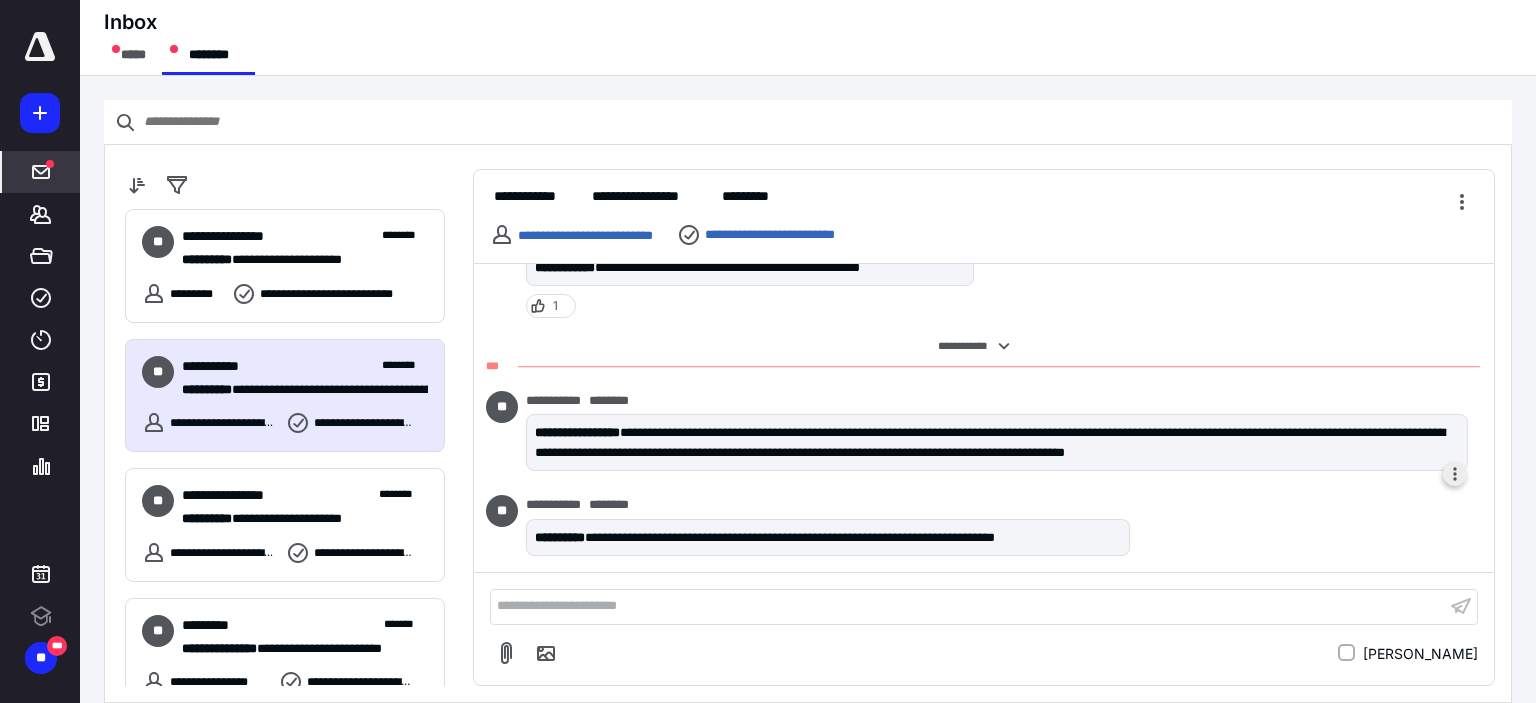 click at bounding box center (1455, 474) 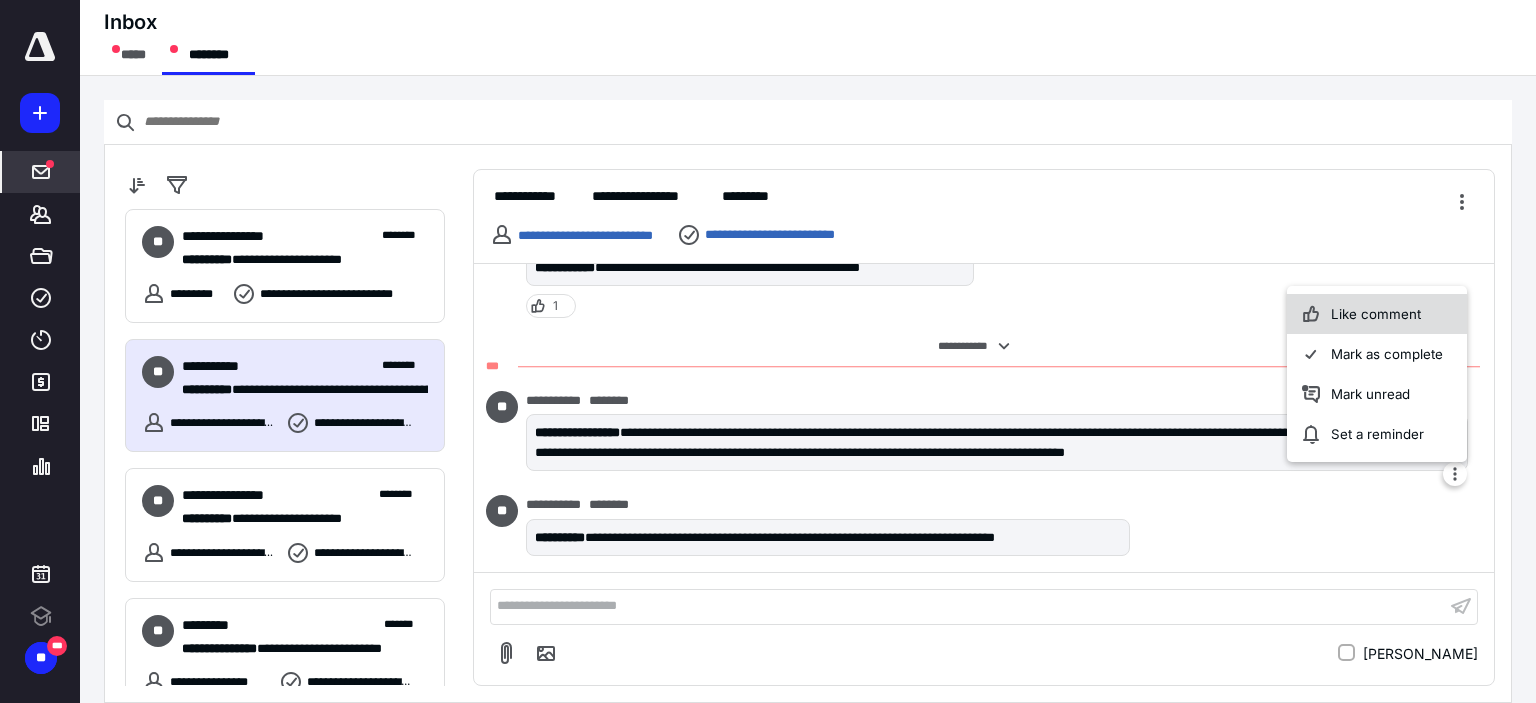 click on "Like comment" at bounding box center [1377, 314] 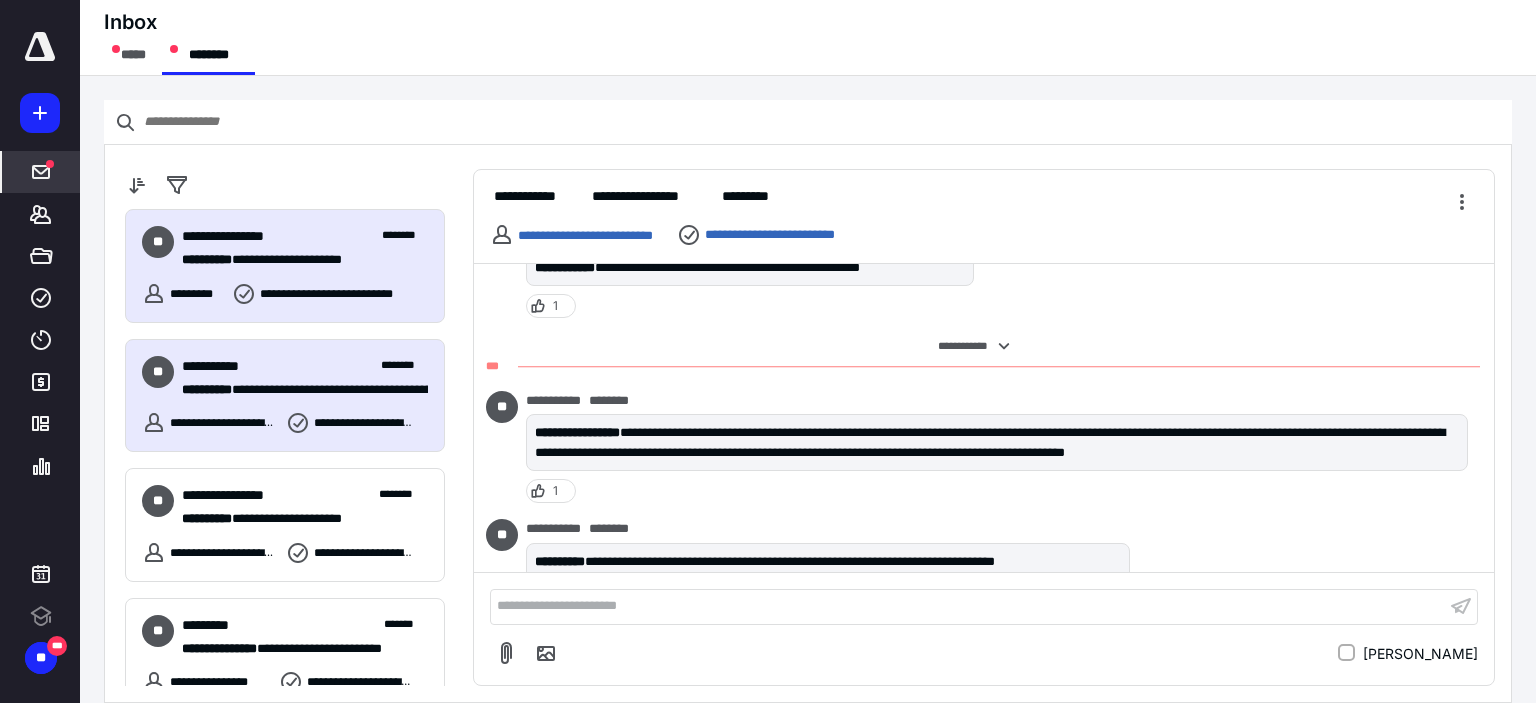 click on "**********" at bounding box center [305, 236] 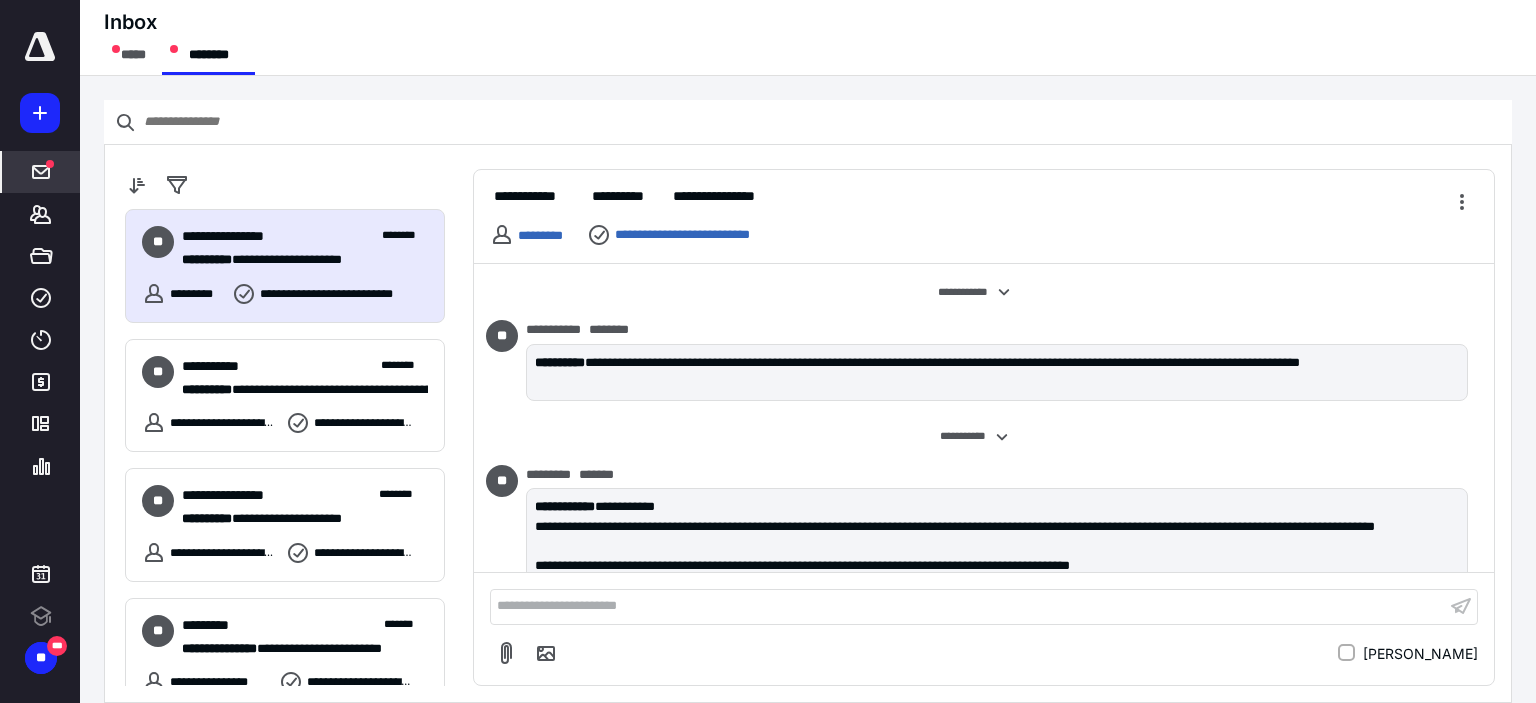 scroll, scrollTop: 787, scrollLeft: 0, axis: vertical 